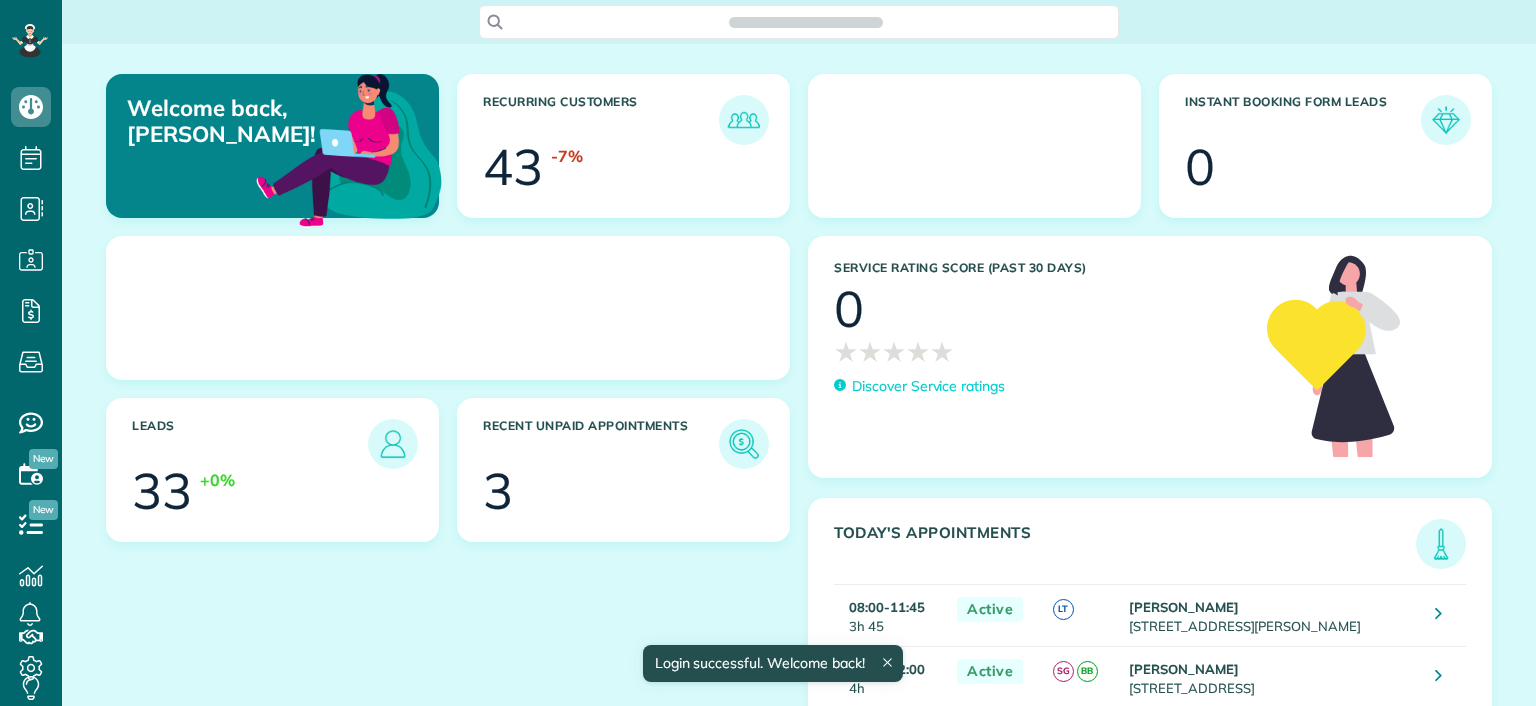 scroll, scrollTop: 0, scrollLeft: 0, axis: both 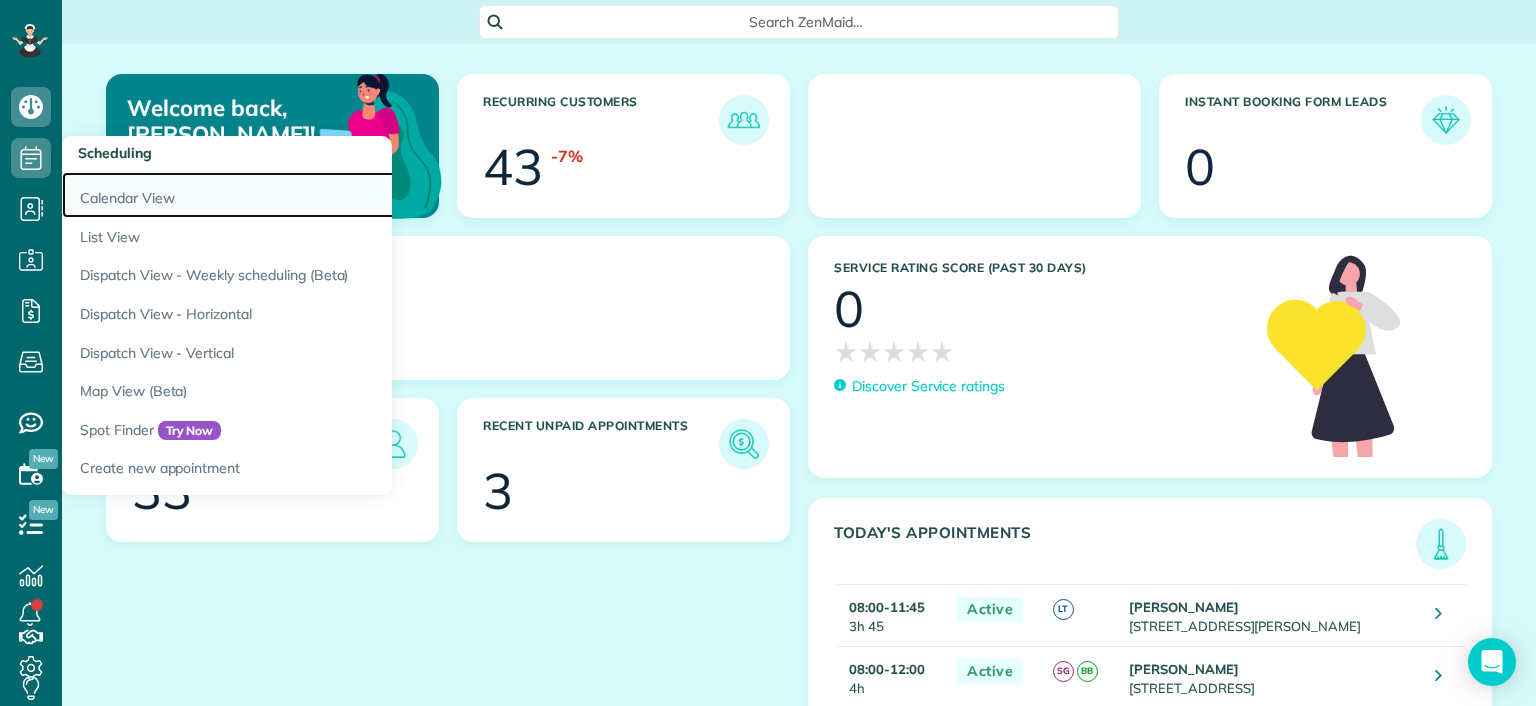 click on "Calendar View" at bounding box center [312, 195] 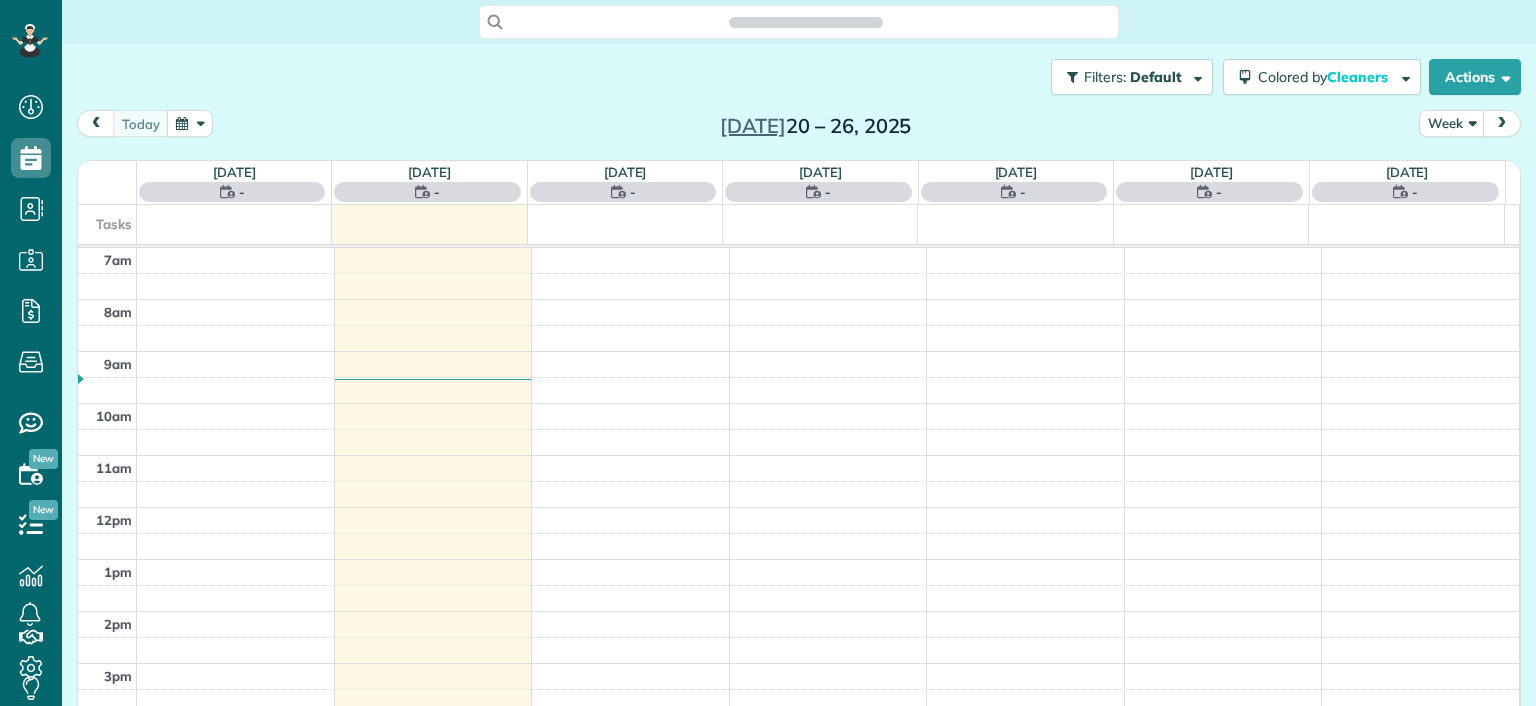 scroll, scrollTop: 0, scrollLeft: 0, axis: both 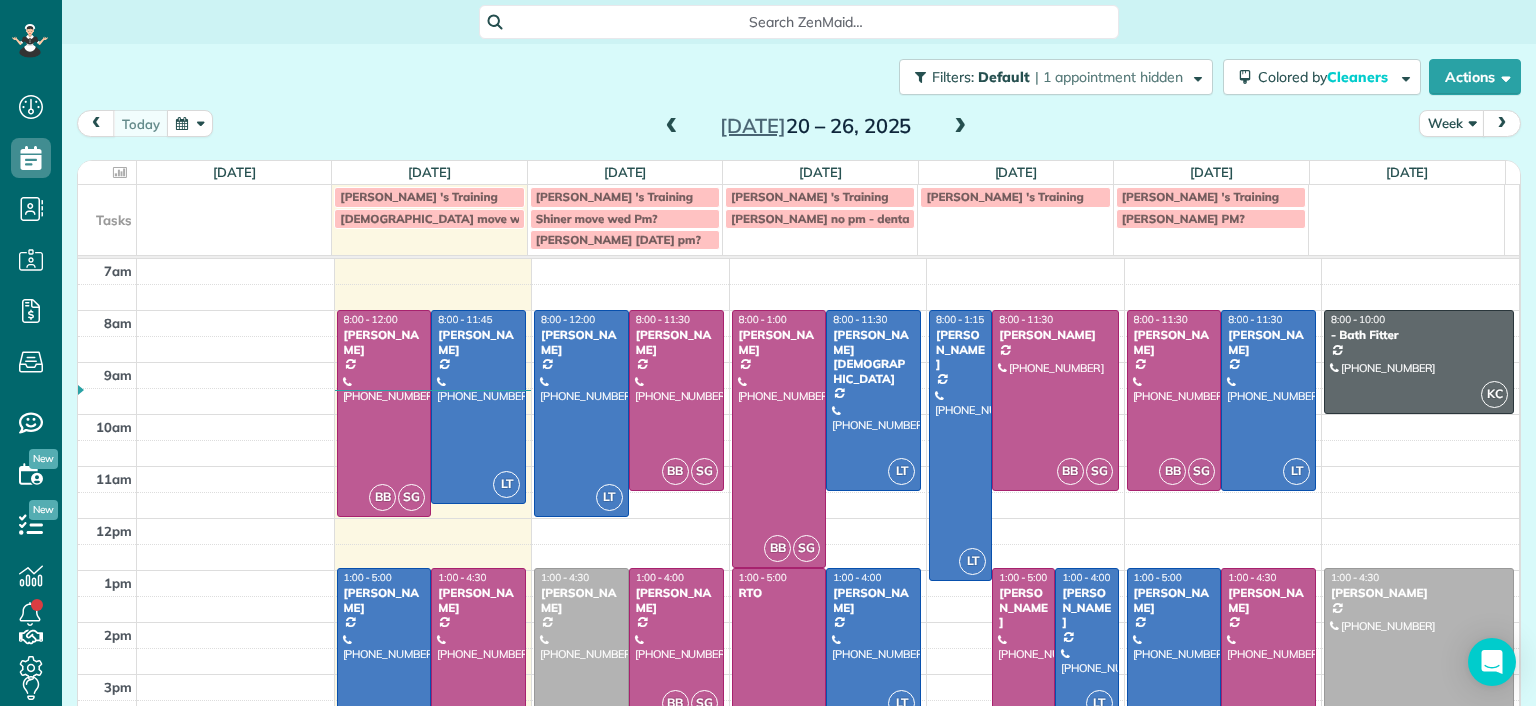 click at bounding box center (960, 127) 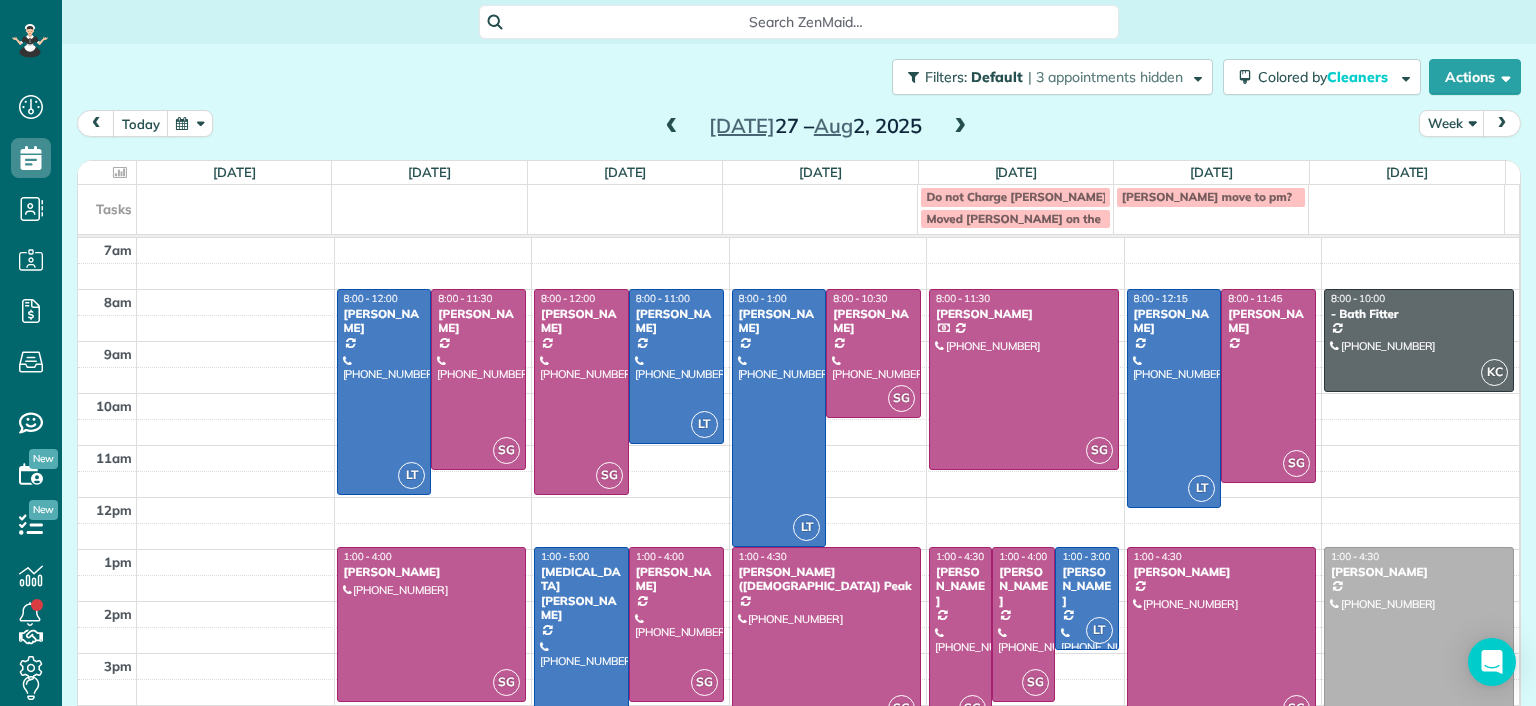 click at bounding box center (672, 127) 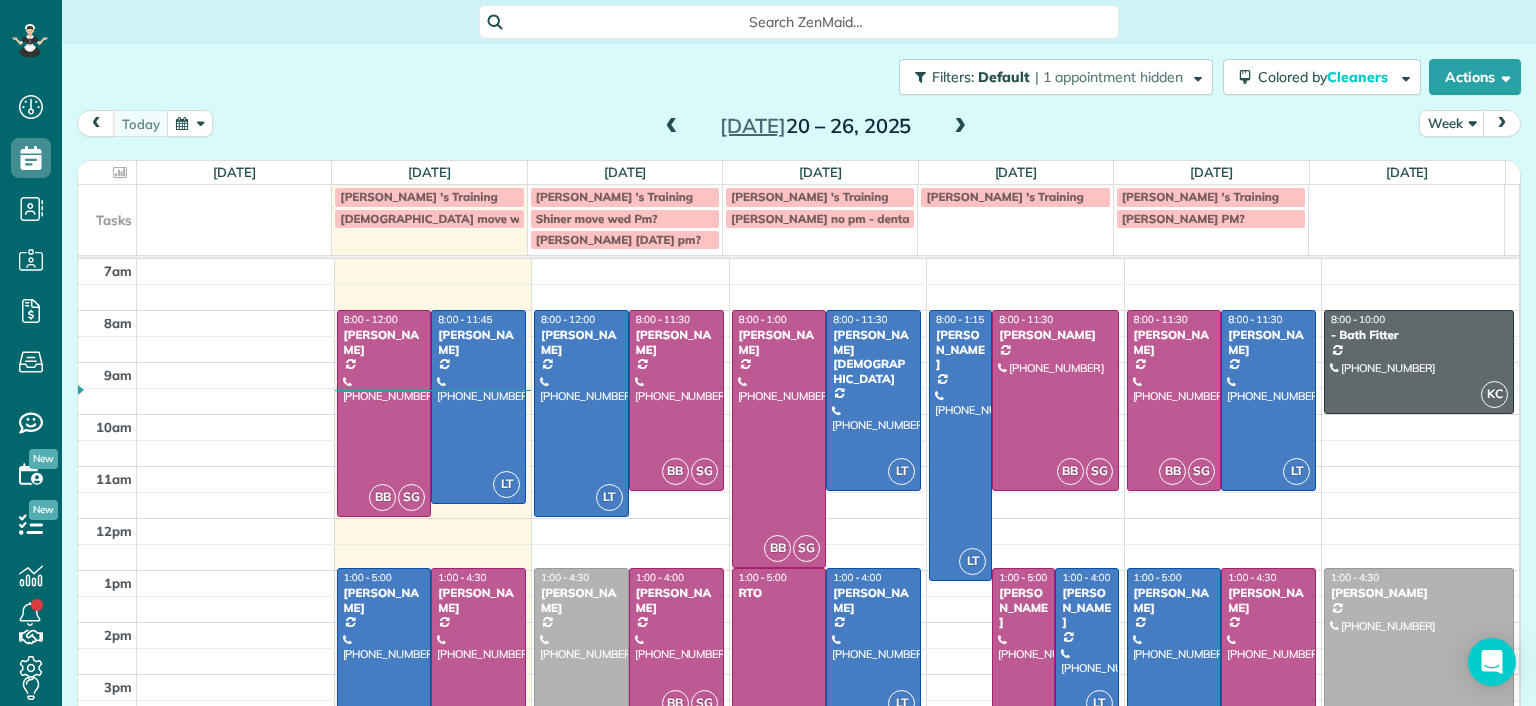 click at bounding box center (1023, 671) 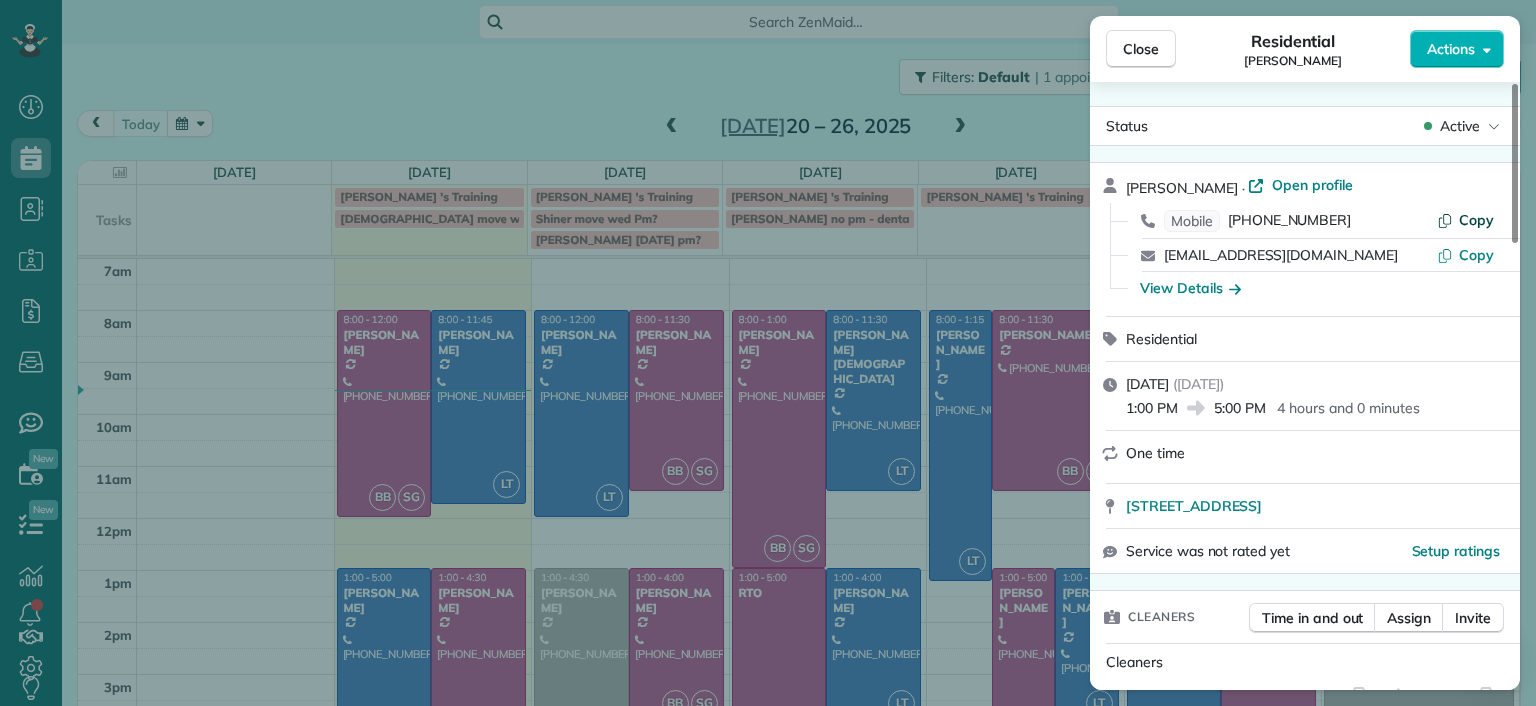 click on "Copy" at bounding box center (1476, 220) 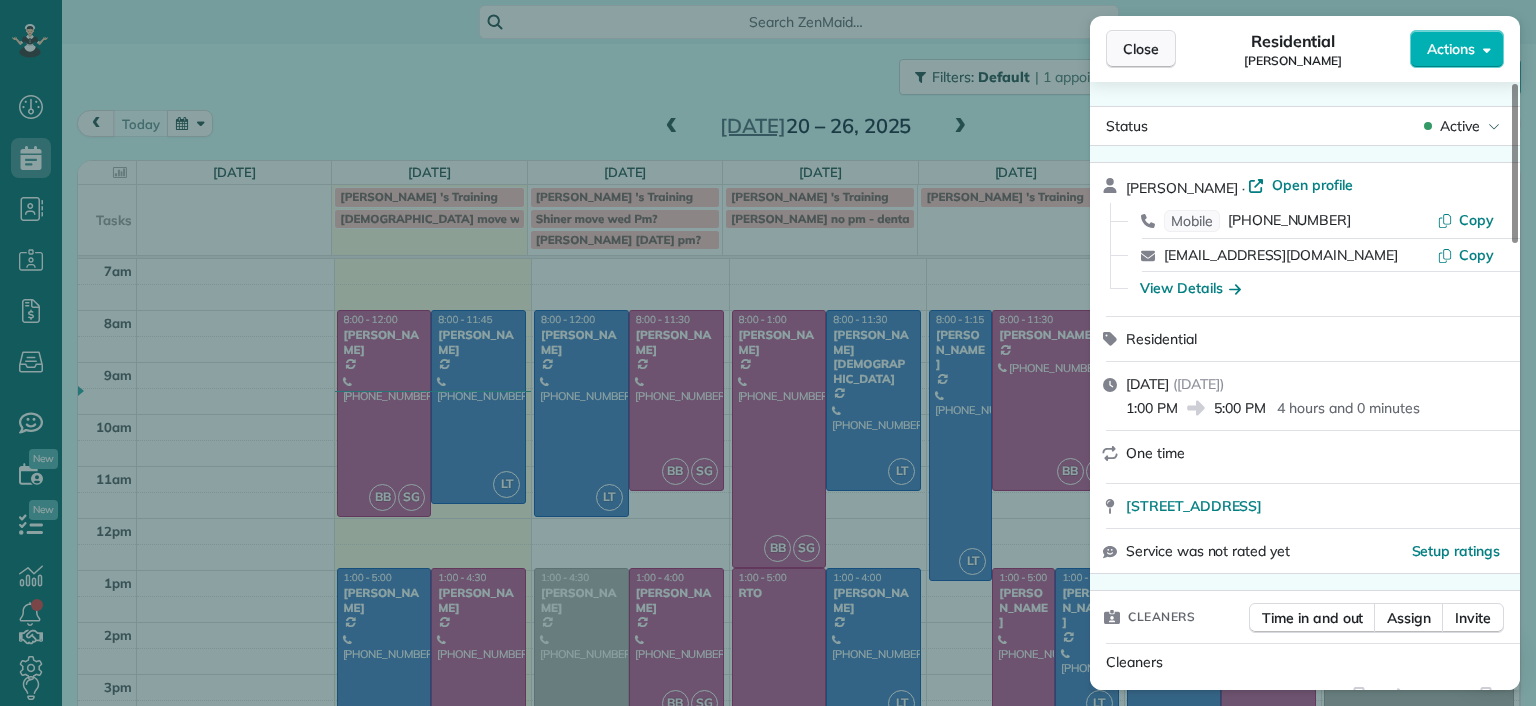 click on "Close" at bounding box center (1141, 49) 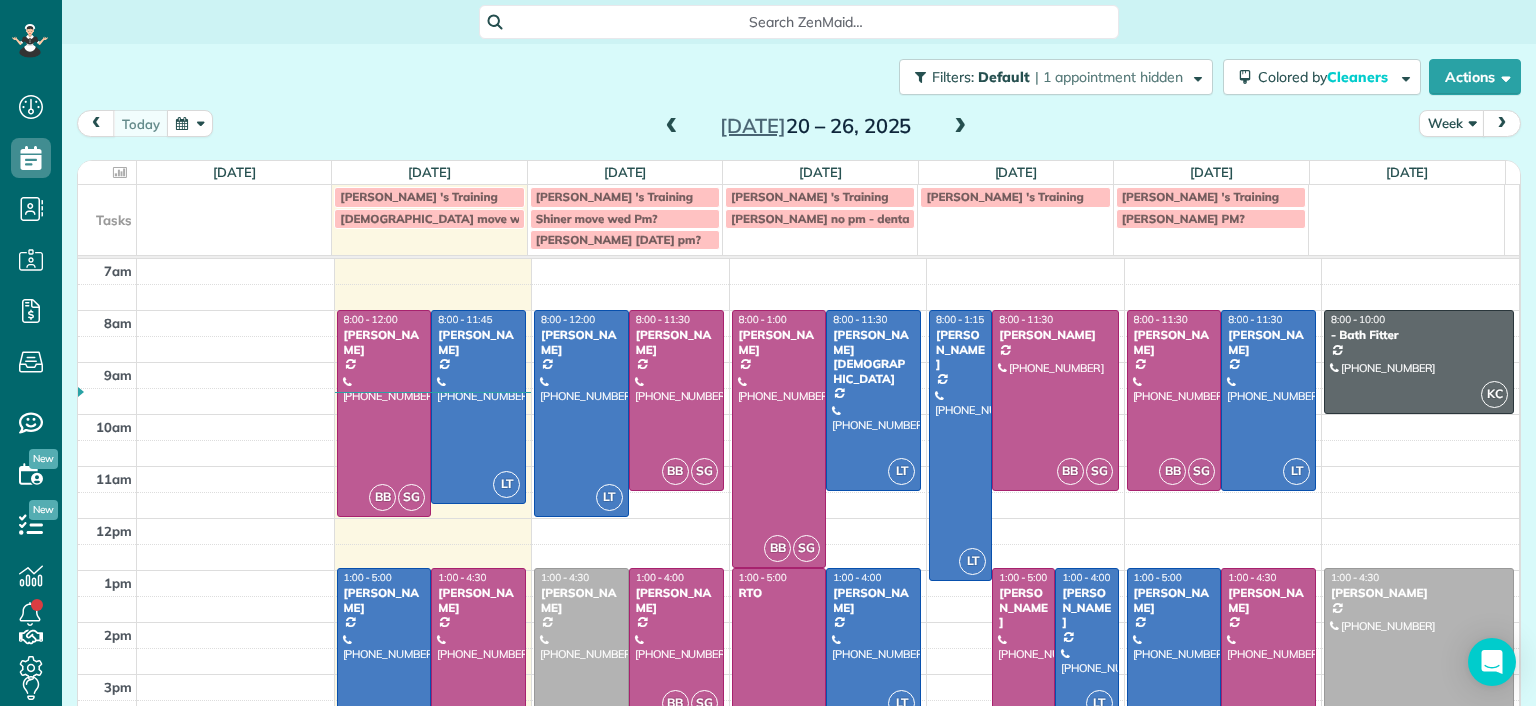 click at bounding box center [1023, 671] 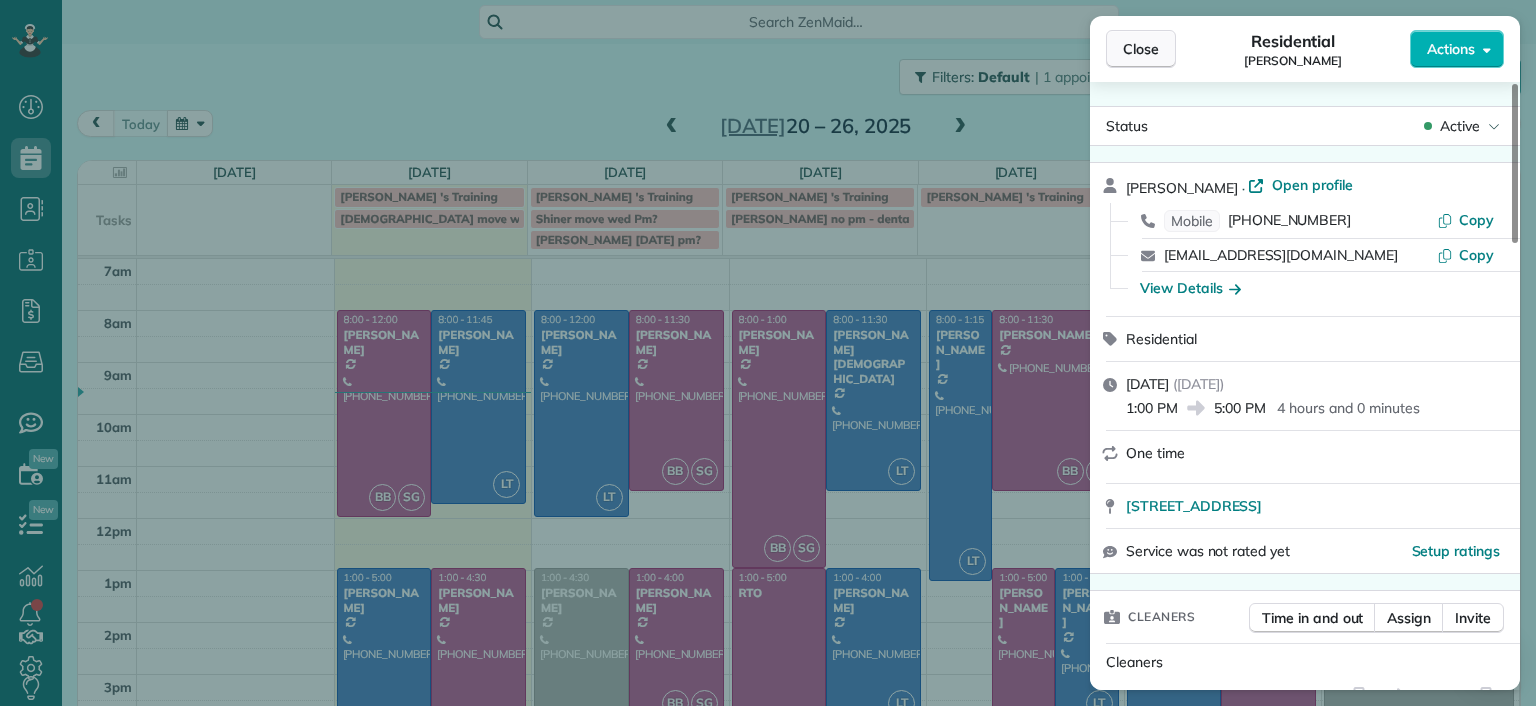 click on "Close" at bounding box center [1141, 49] 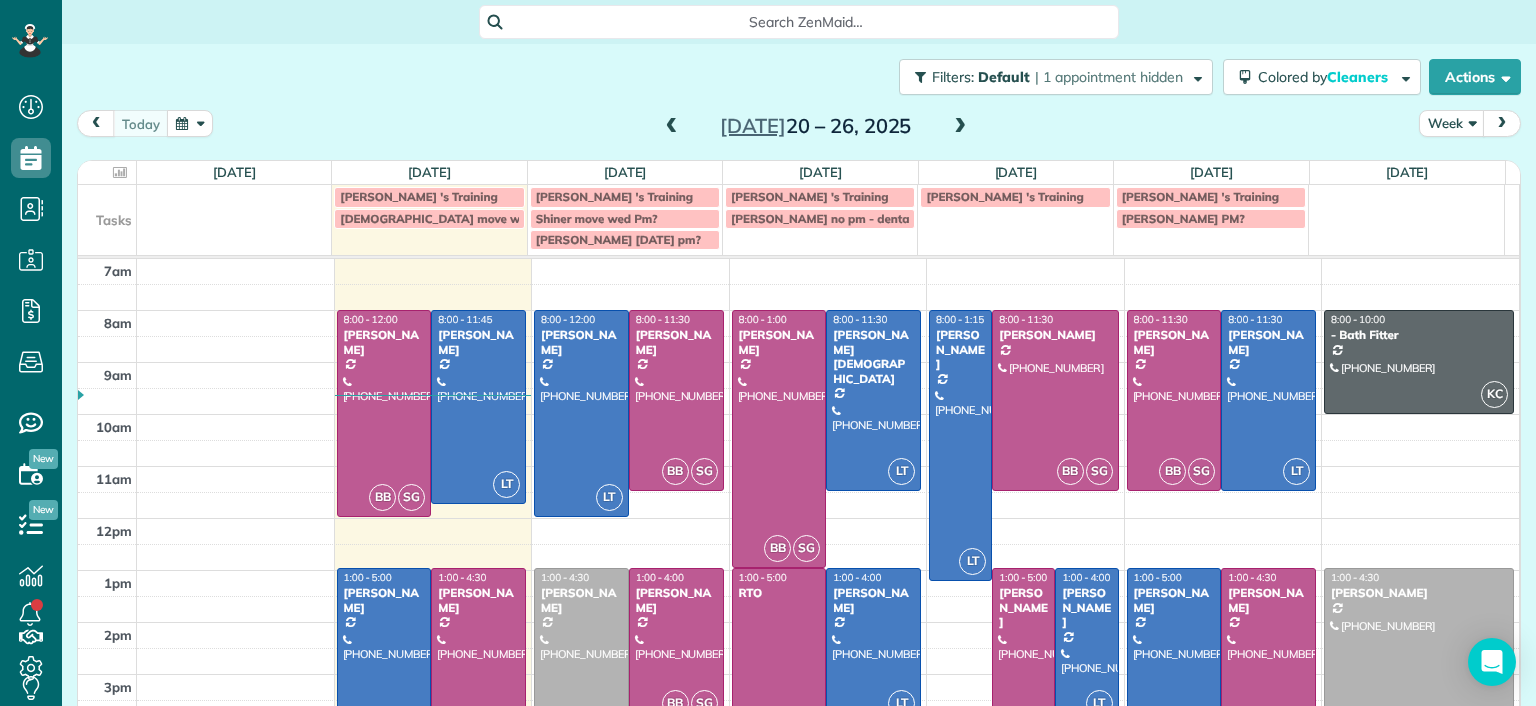 click at bounding box center (581, 658) 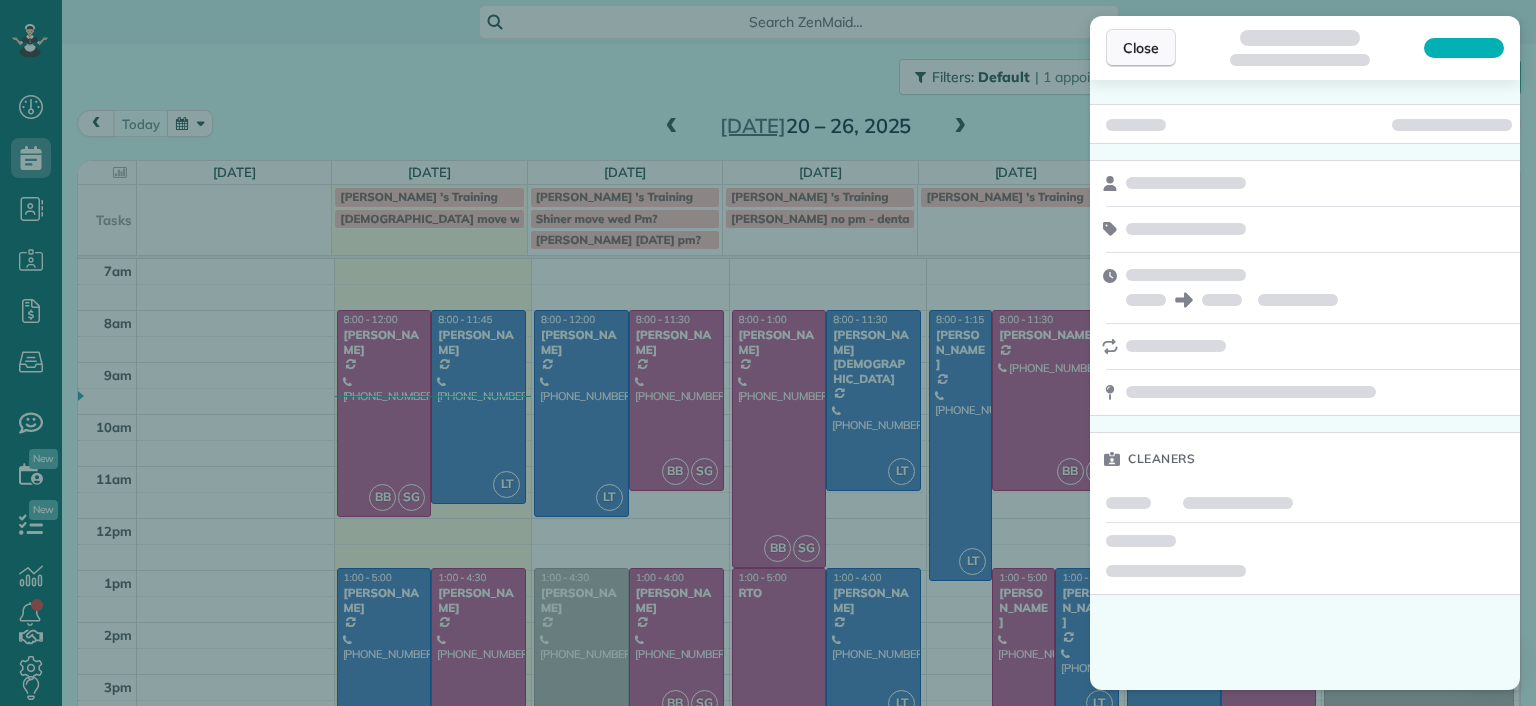 click on "Close" at bounding box center (1141, 48) 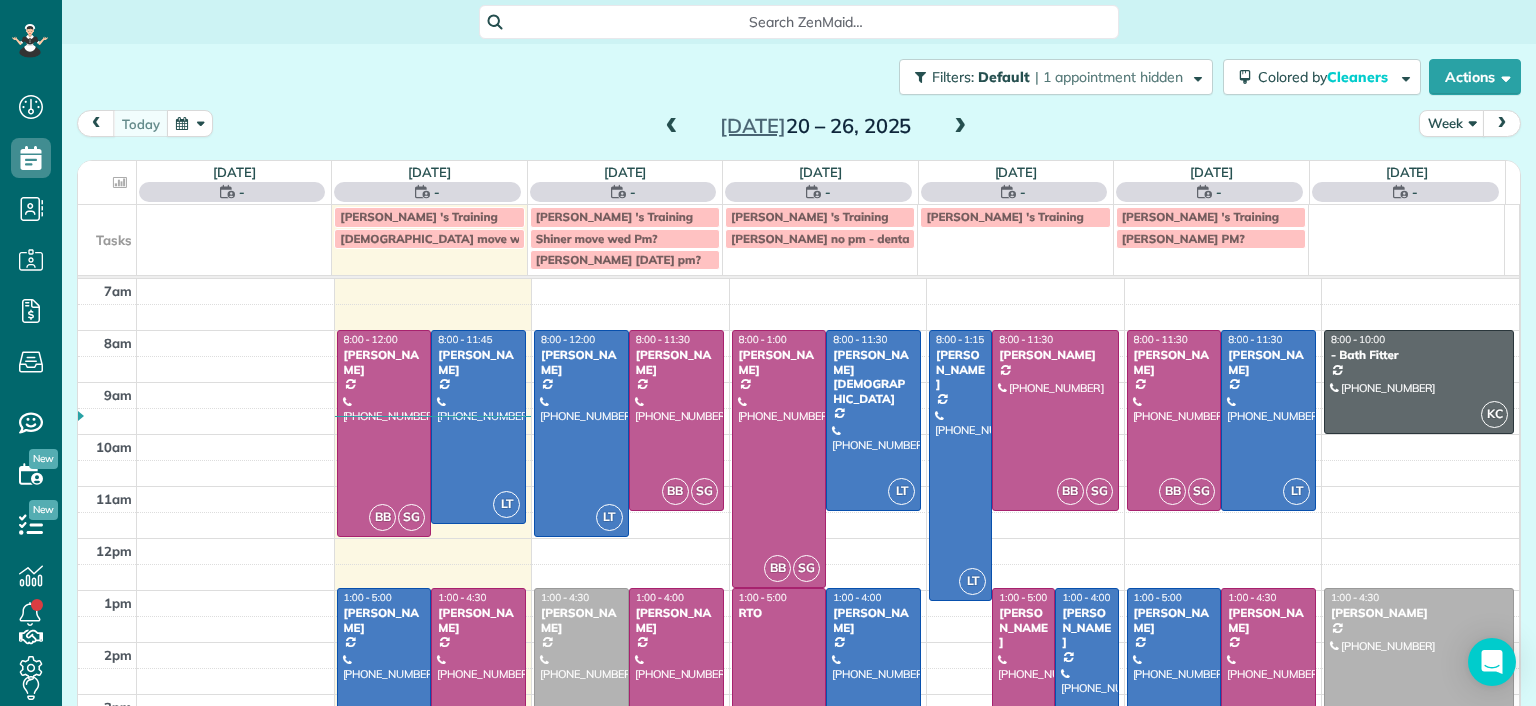 scroll, scrollTop: 0, scrollLeft: 0, axis: both 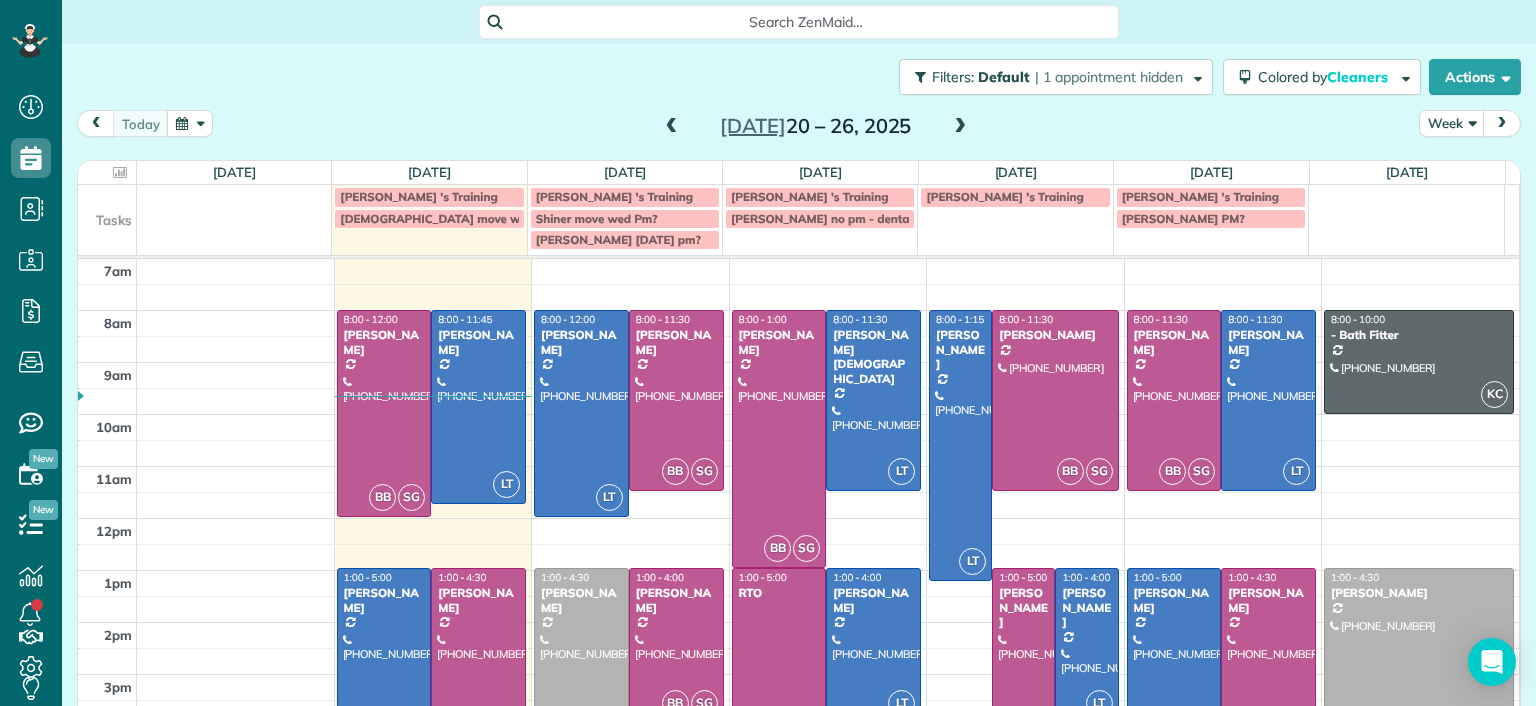 click at bounding box center (960, 127) 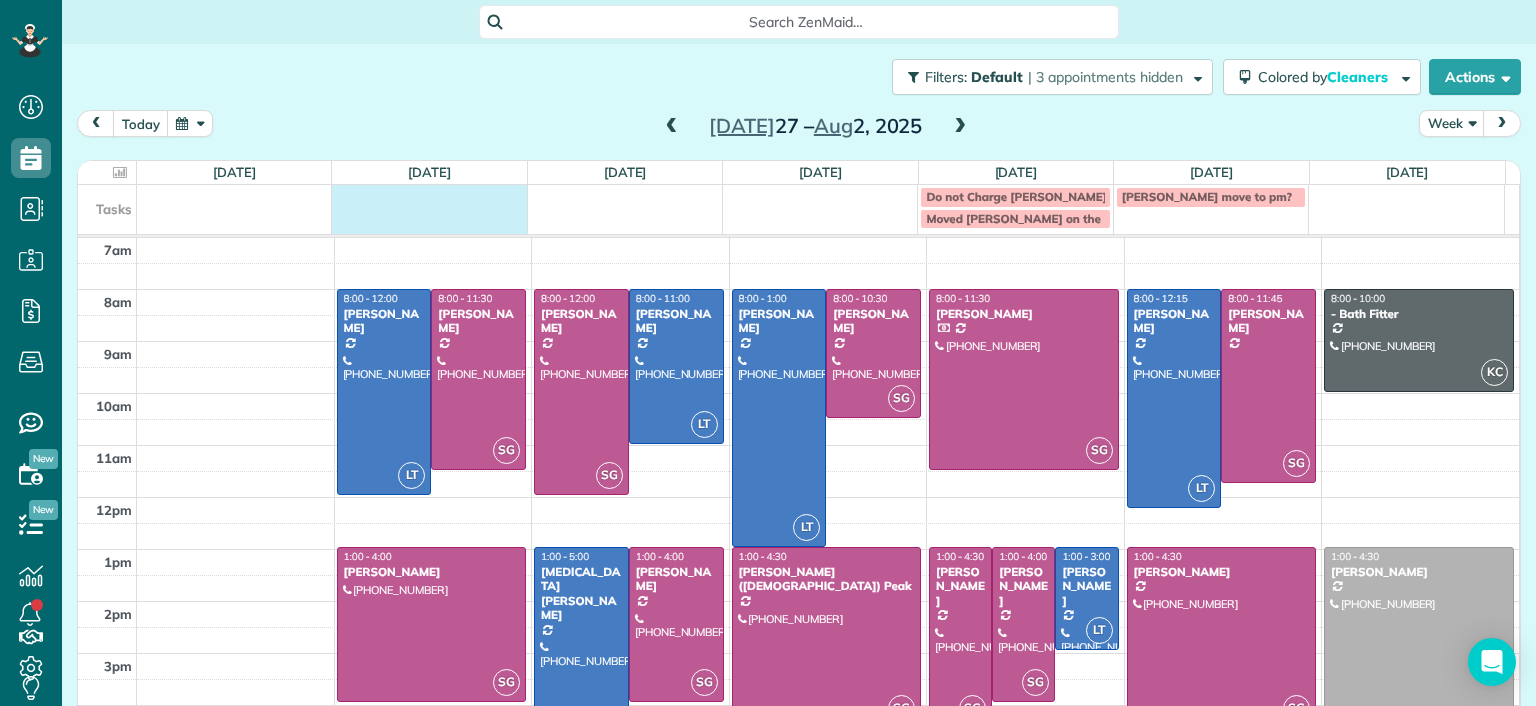click at bounding box center [429, 207] 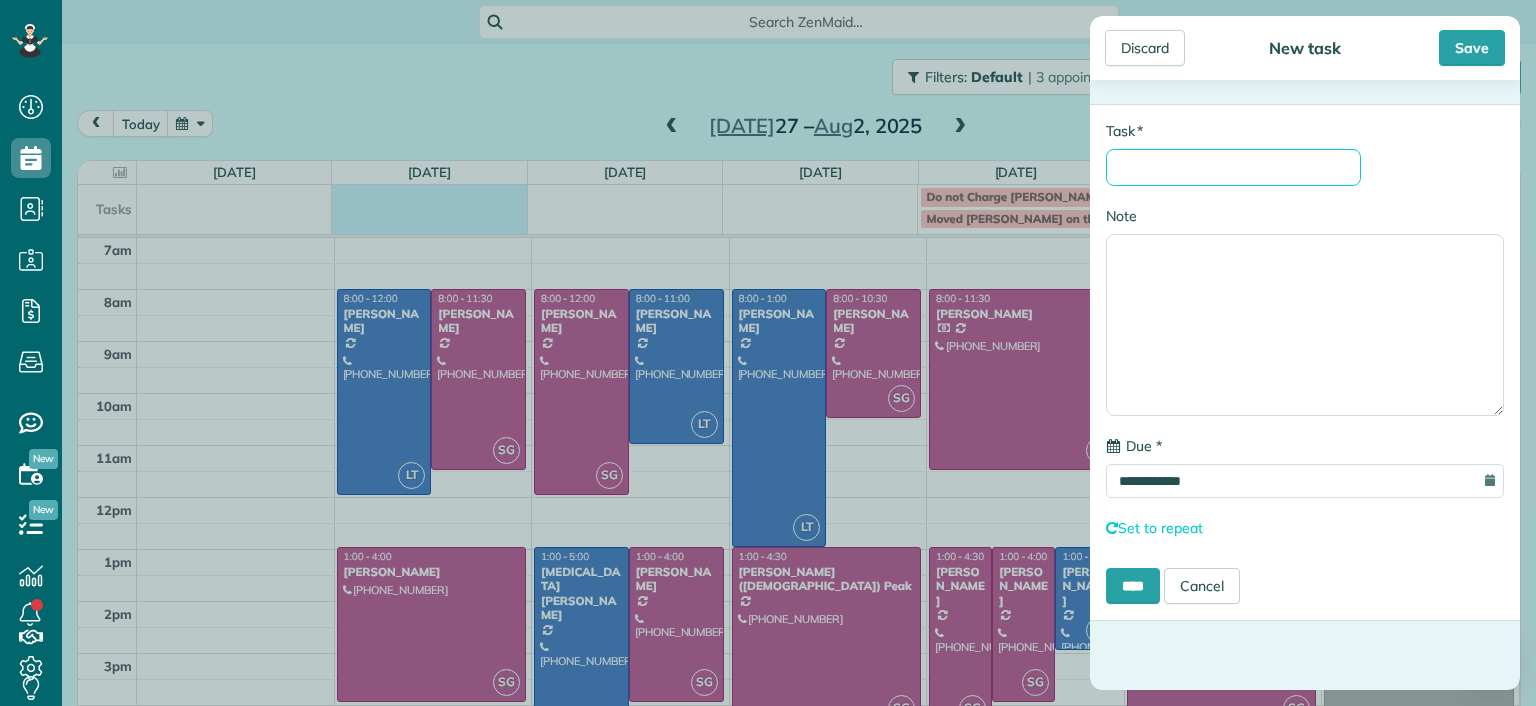 click on "*  Task" at bounding box center [1233, 167] 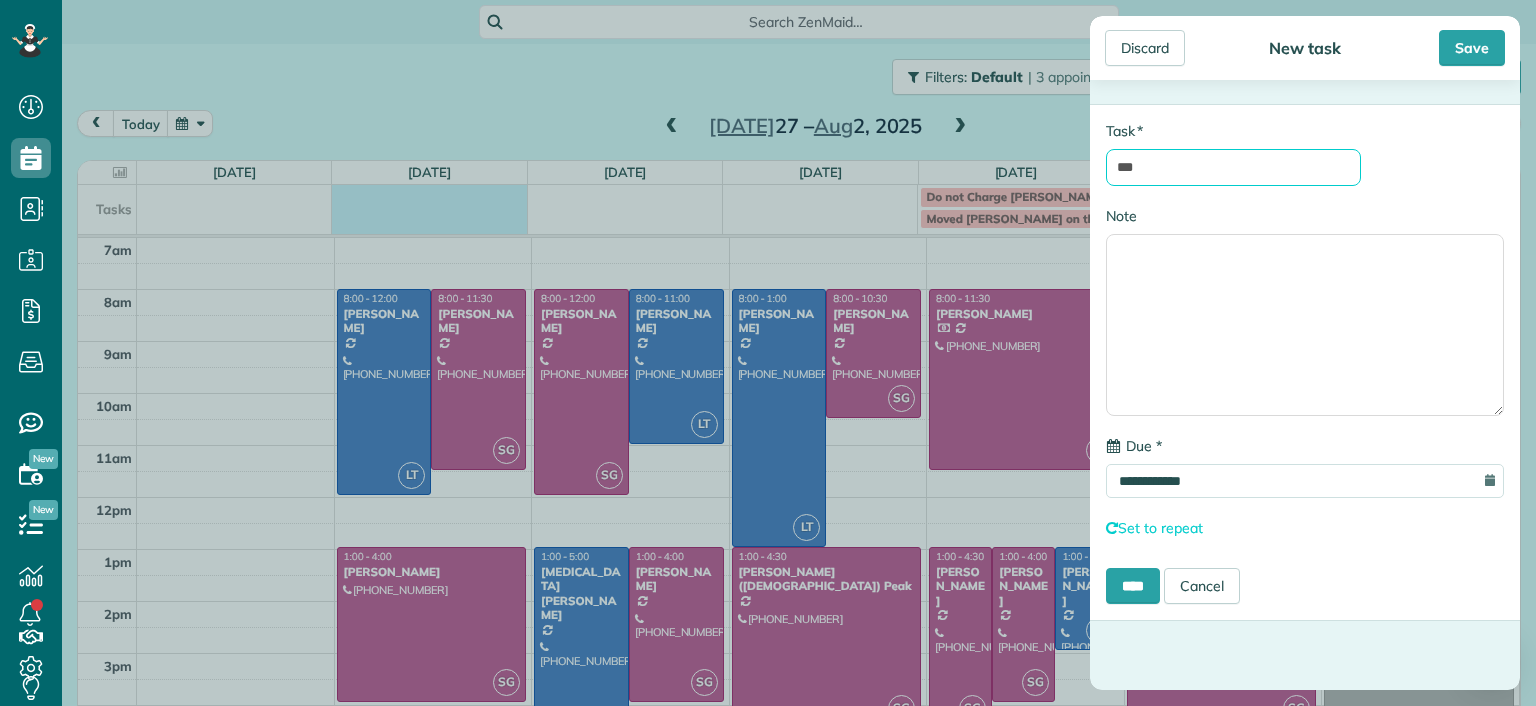 type on "**********" 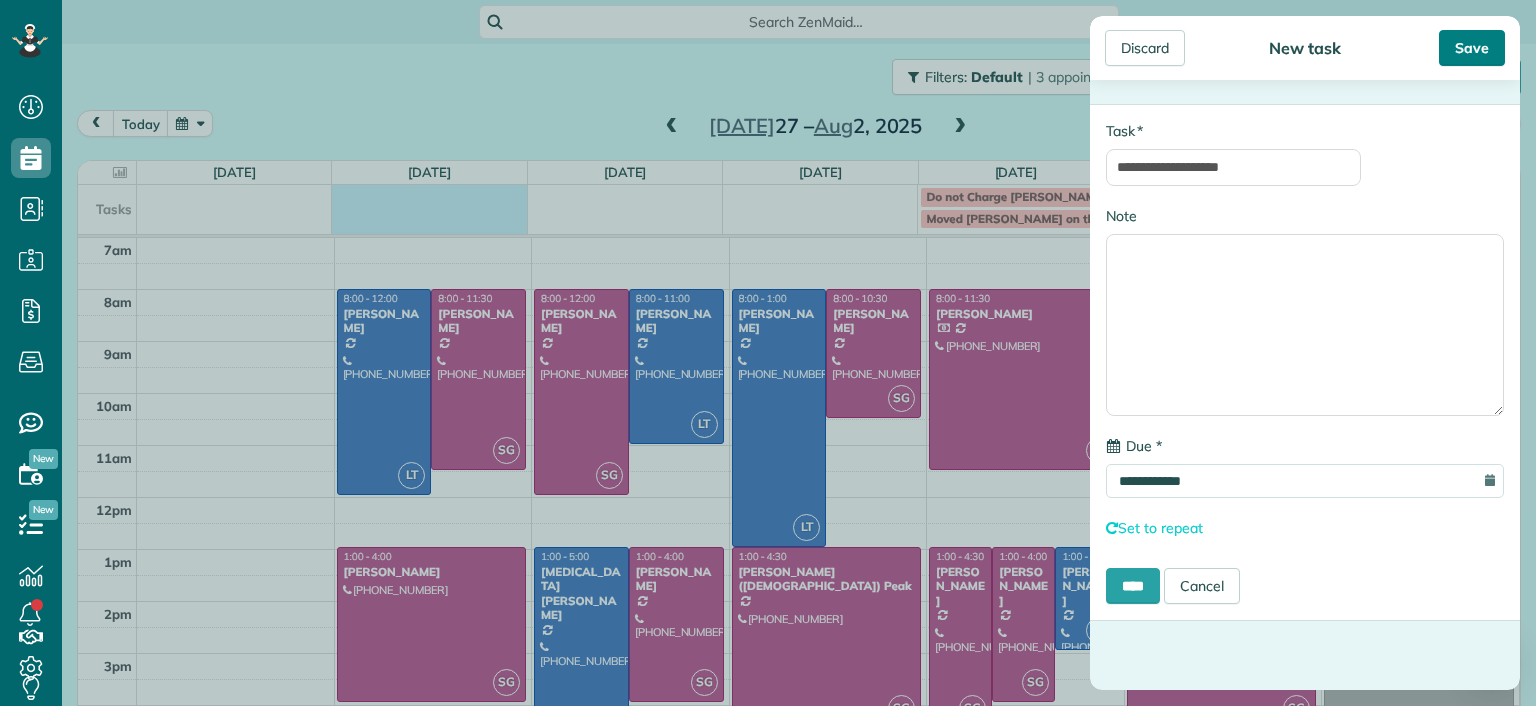 click on "Save" at bounding box center (1472, 48) 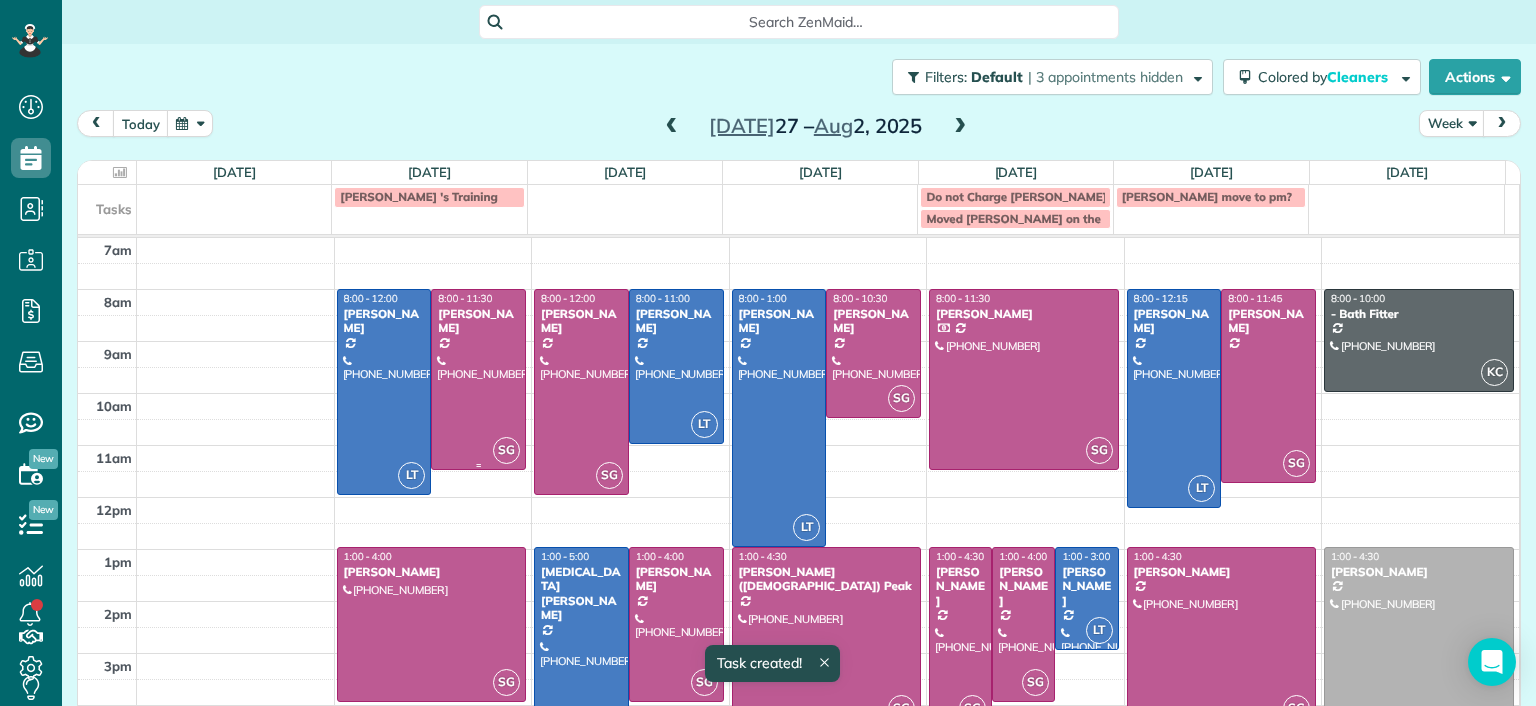 click at bounding box center (478, 379) 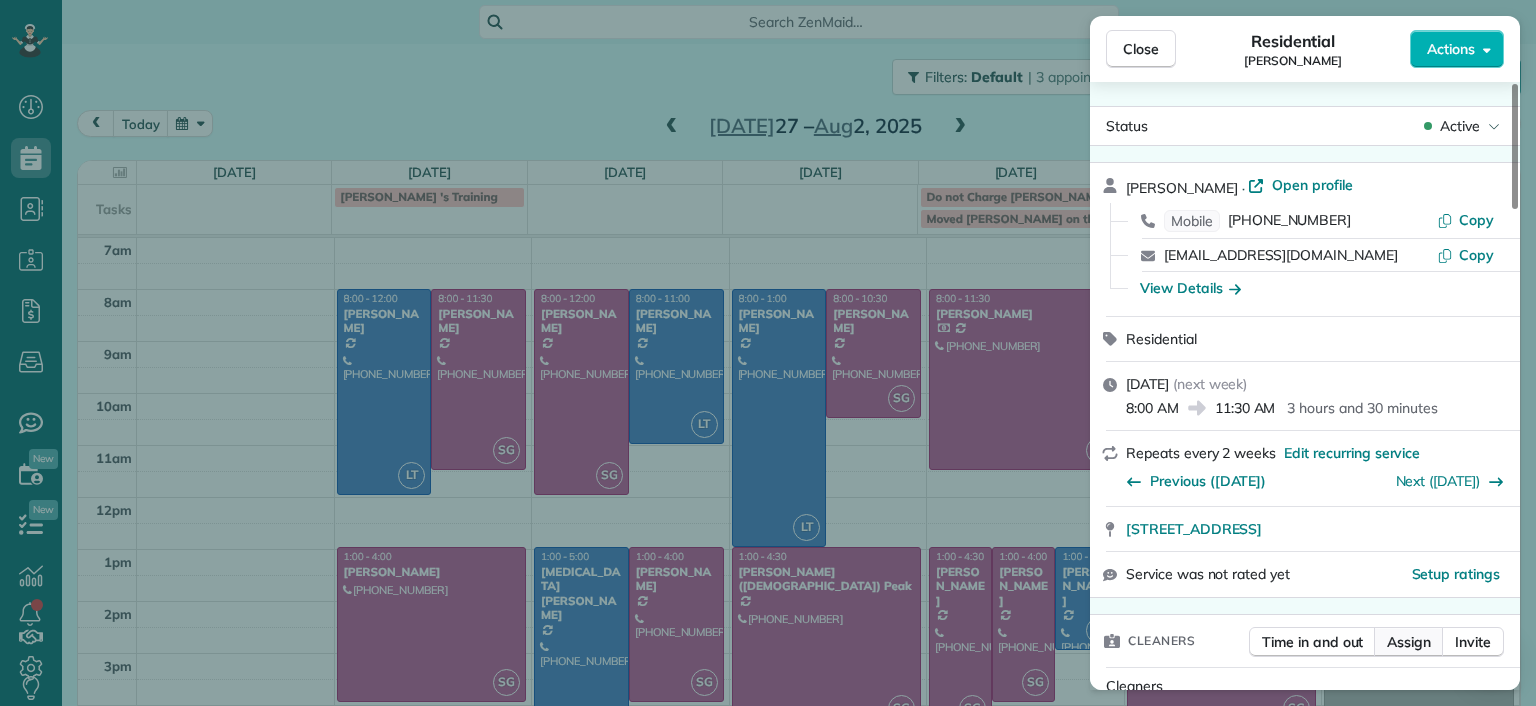 click on "Assign" at bounding box center [1409, 642] 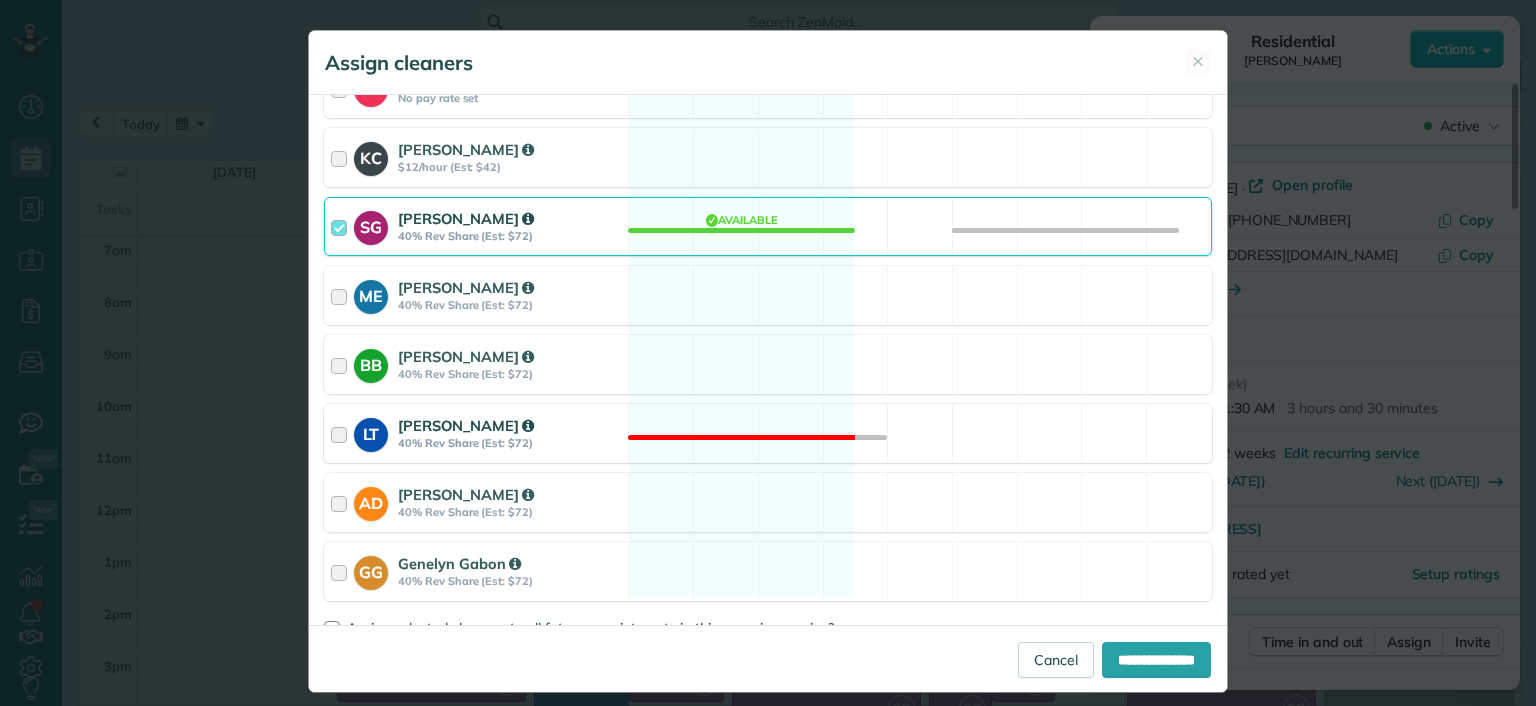 scroll, scrollTop: 400, scrollLeft: 0, axis: vertical 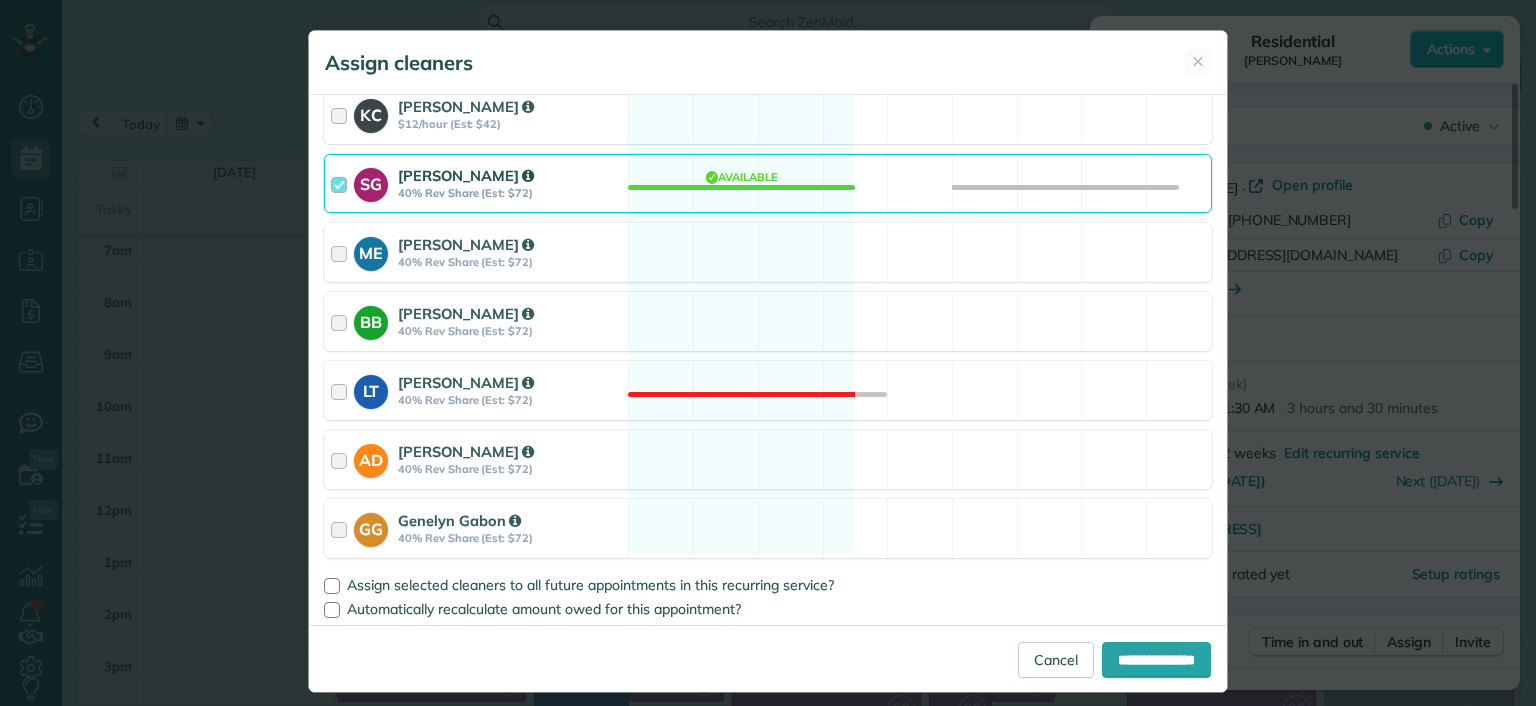 click on "Cleaning for Imani Holmes
Mon, Jul 28 -  8:00 AM to 11:30 AM
2816 North Avenue Richmond VA 23222
Service price: $179.00 (before tax, discounts, etc.)
Select the same team and cleaners as last appointment?
Last cleaned by Sophie
7 days ago
Re-select
Cleaners
Mon, Jul 28
8a
9a" at bounding box center [768, 360] 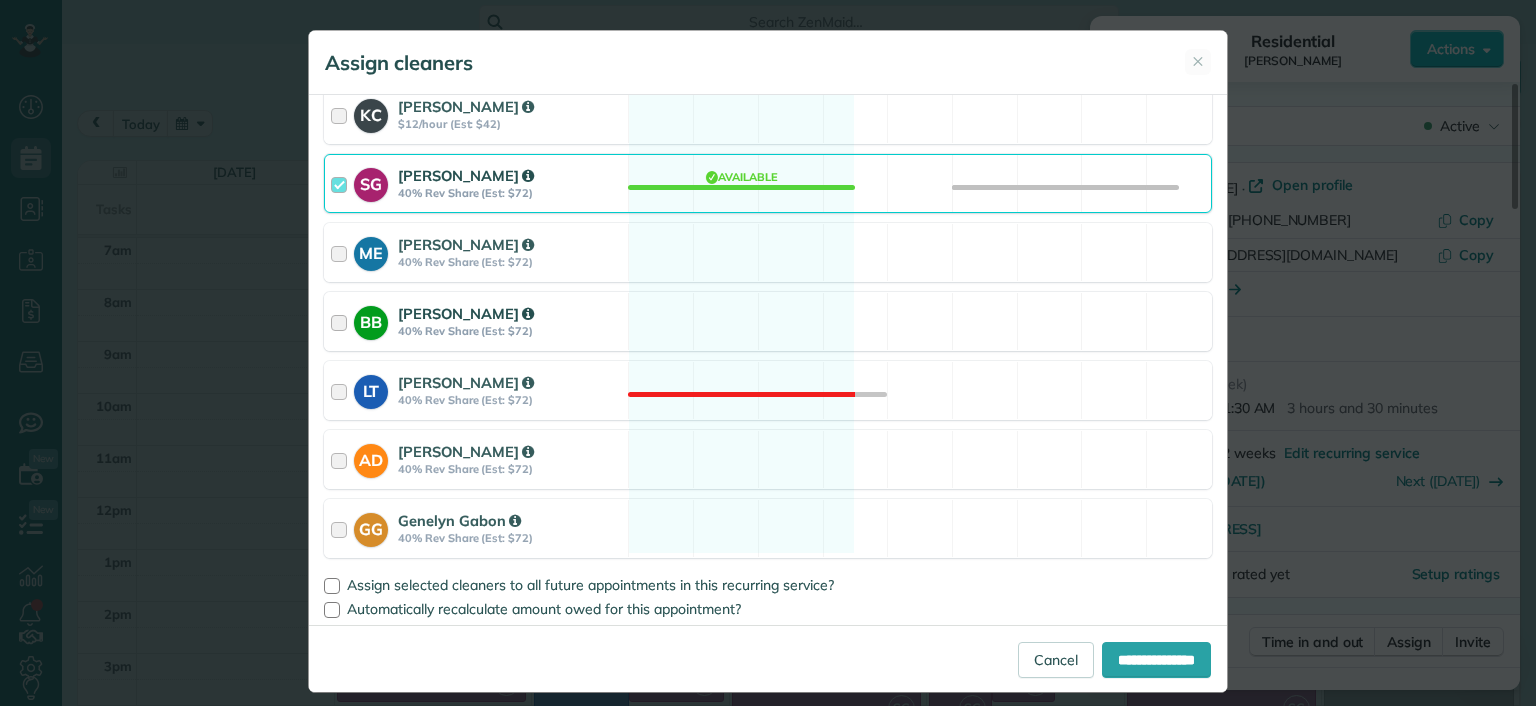 click on "BB
Brittany Brown
40% Rev Share (Est: $72)
Available" at bounding box center [768, 321] 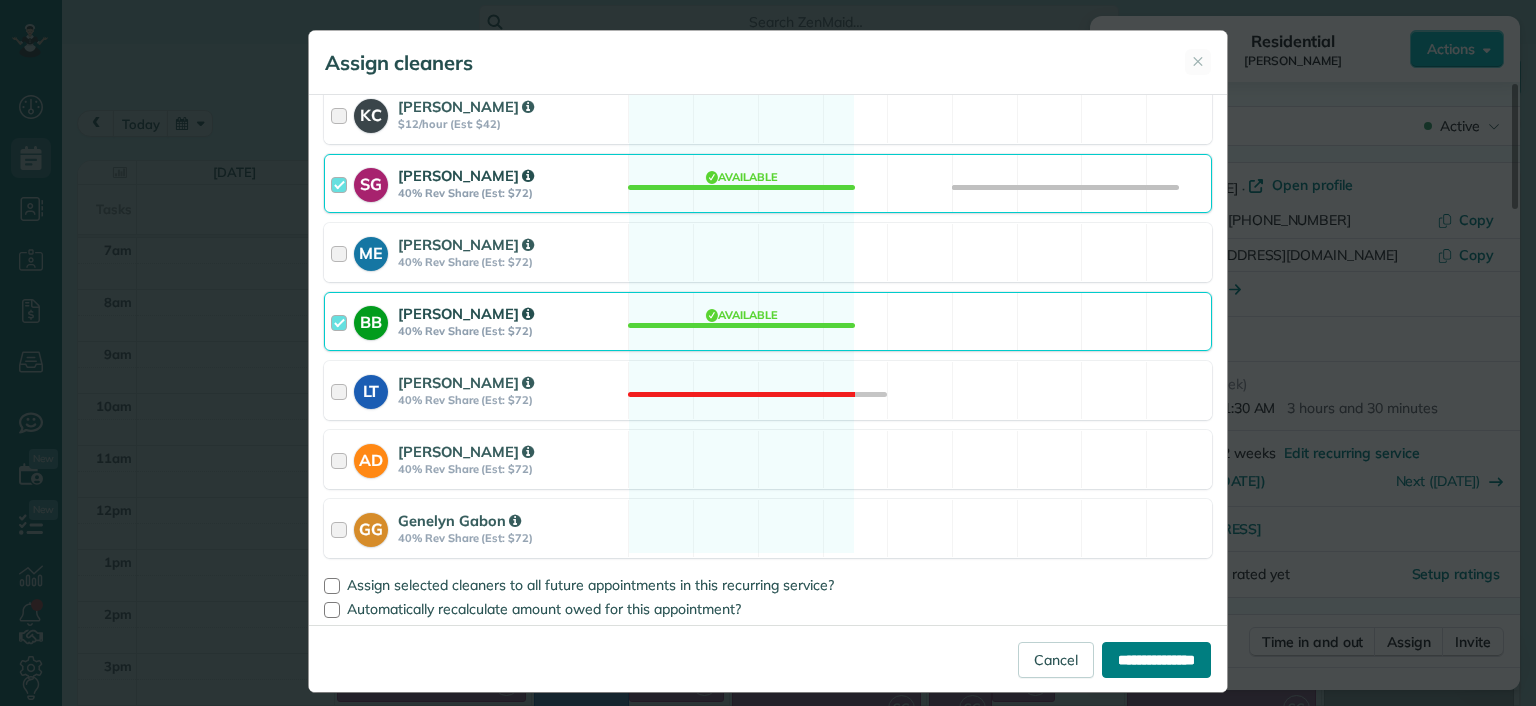 click on "**********" at bounding box center (1156, 660) 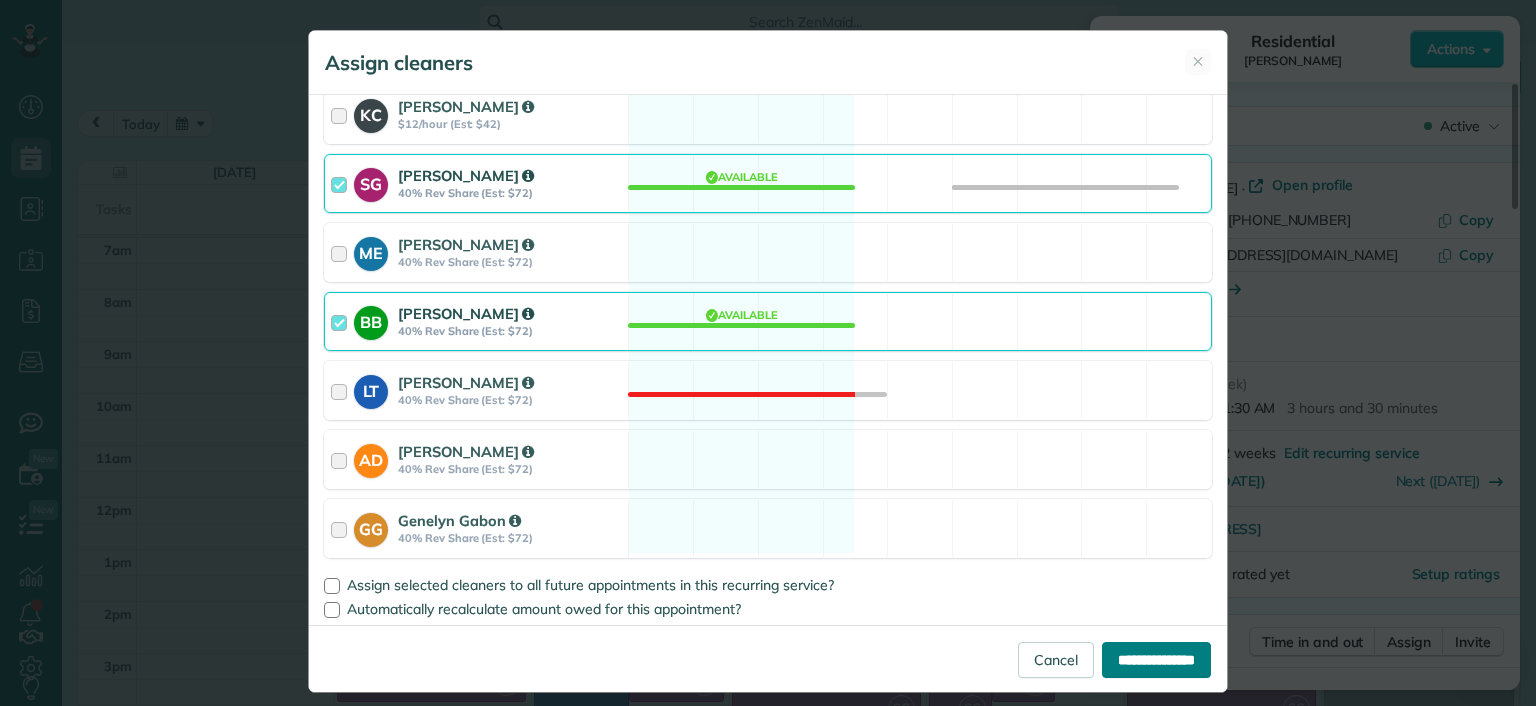 type on "**********" 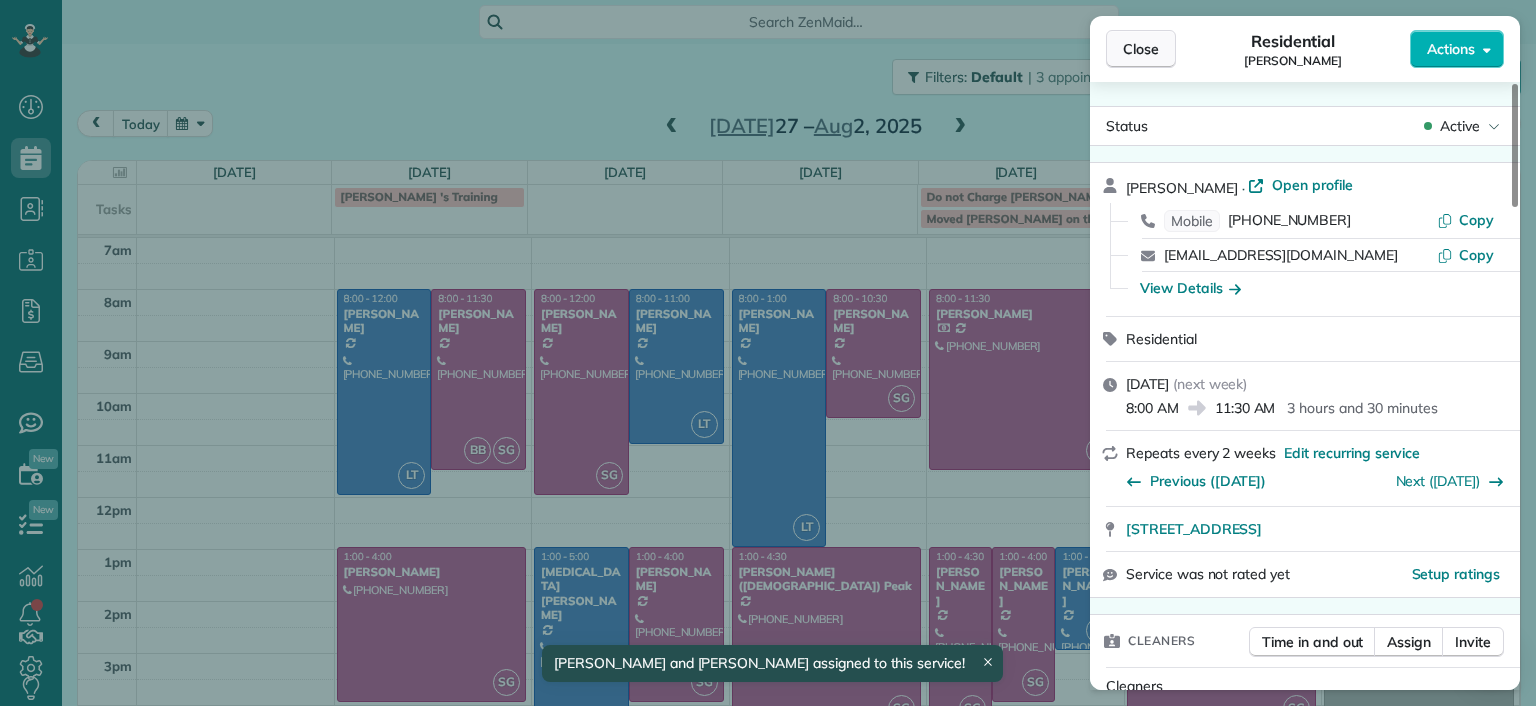 click on "Close" at bounding box center [1141, 49] 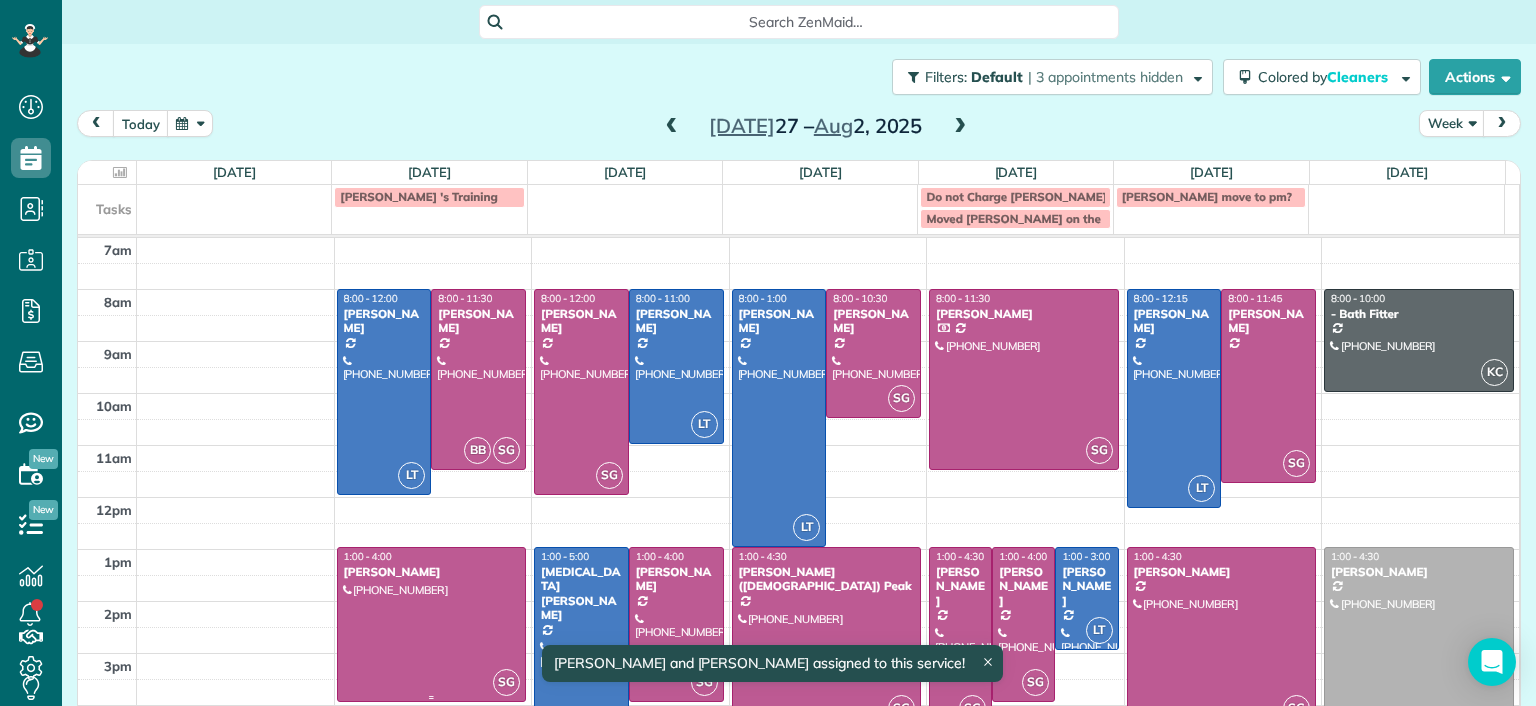 click at bounding box center (432, 624) 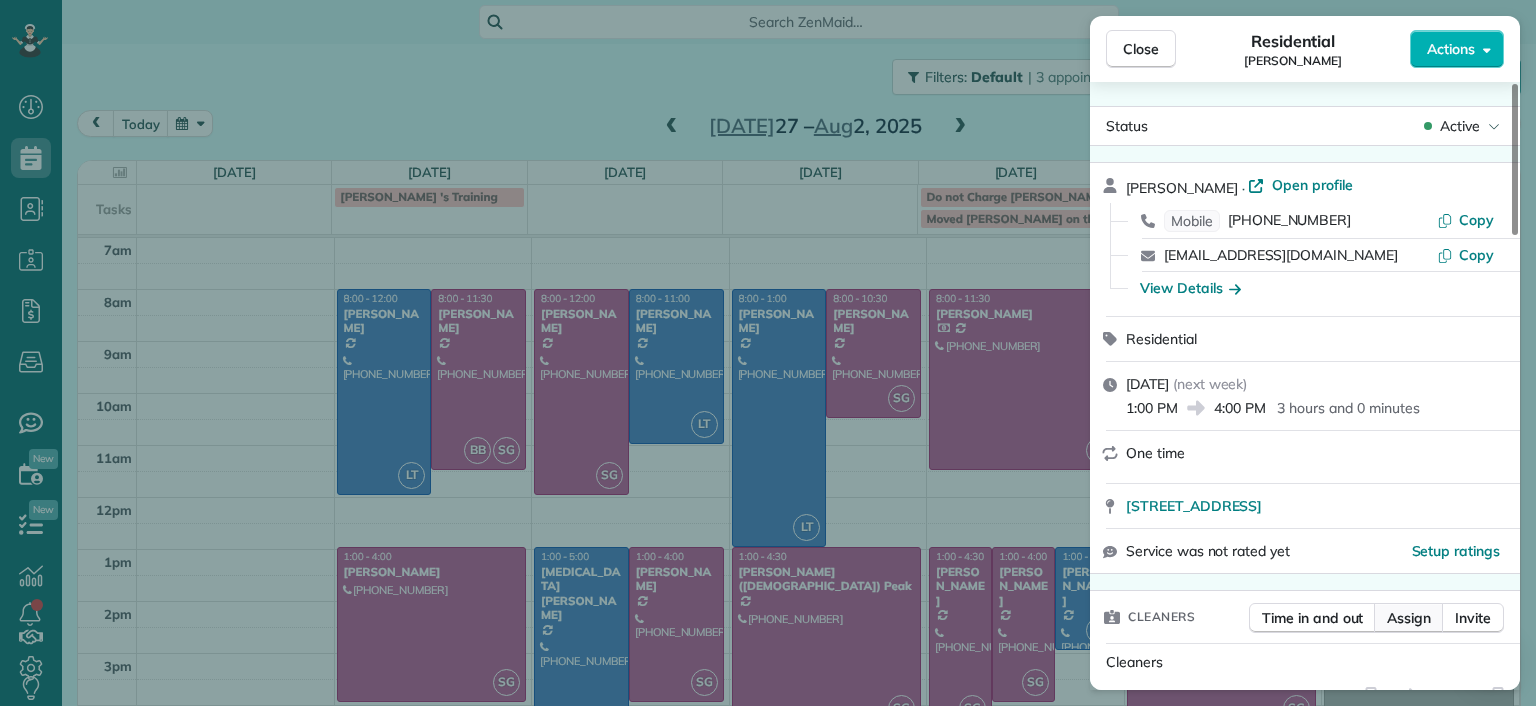click on "Assign" at bounding box center (1409, 618) 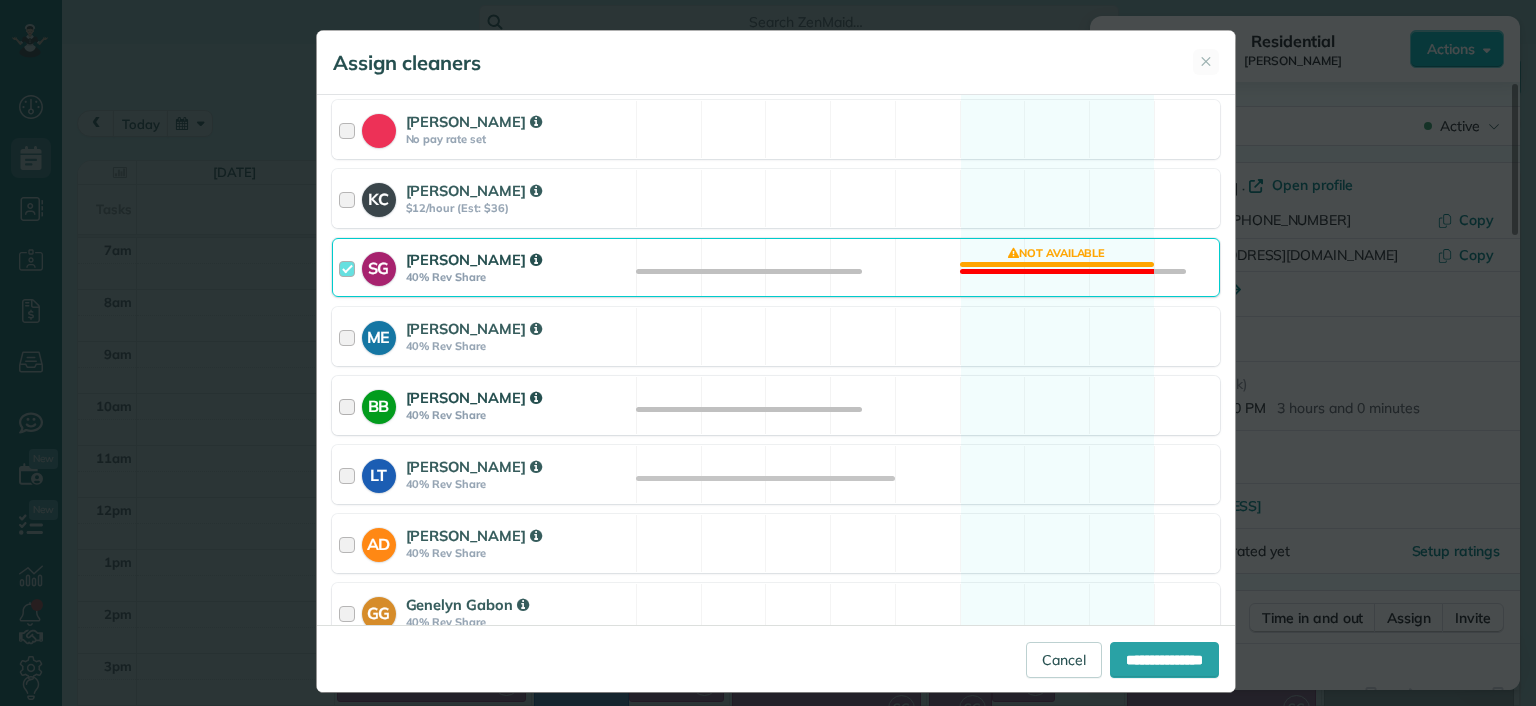 scroll, scrollTop: 378, scrollLeft: 0, axis: vertical 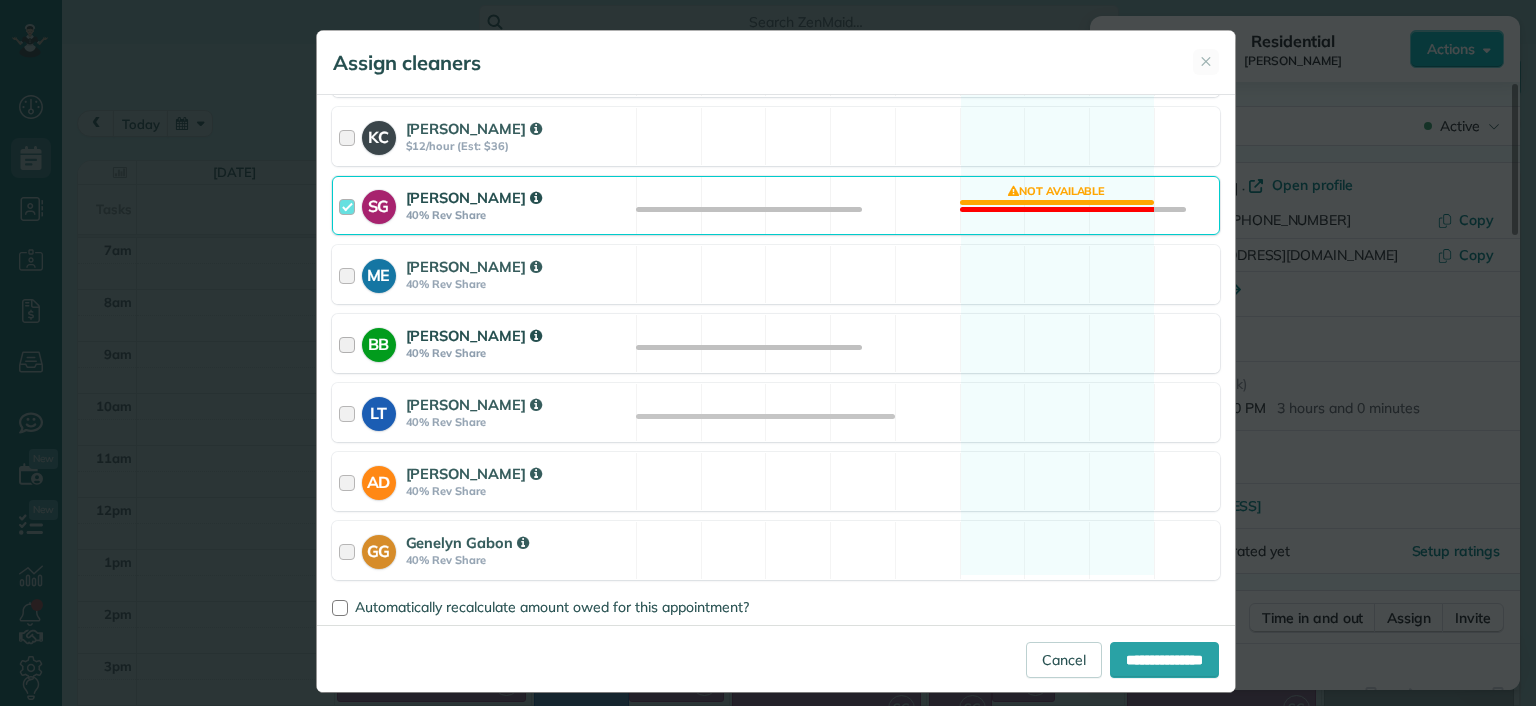 click on "BB
Brittany Brown
40% Rev Share
Available" at bounding box center [776, 343] 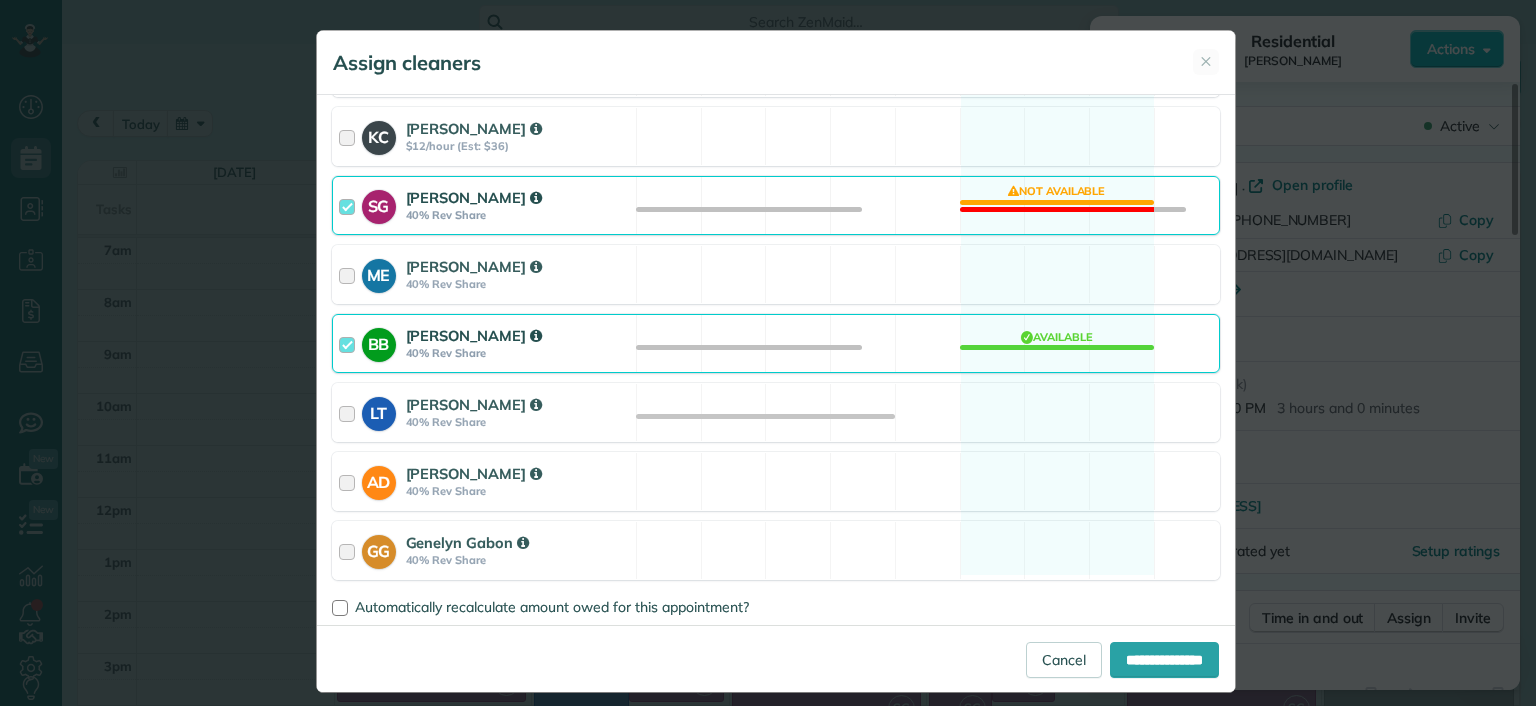 click on "**********" at bounding box center (776, 658) 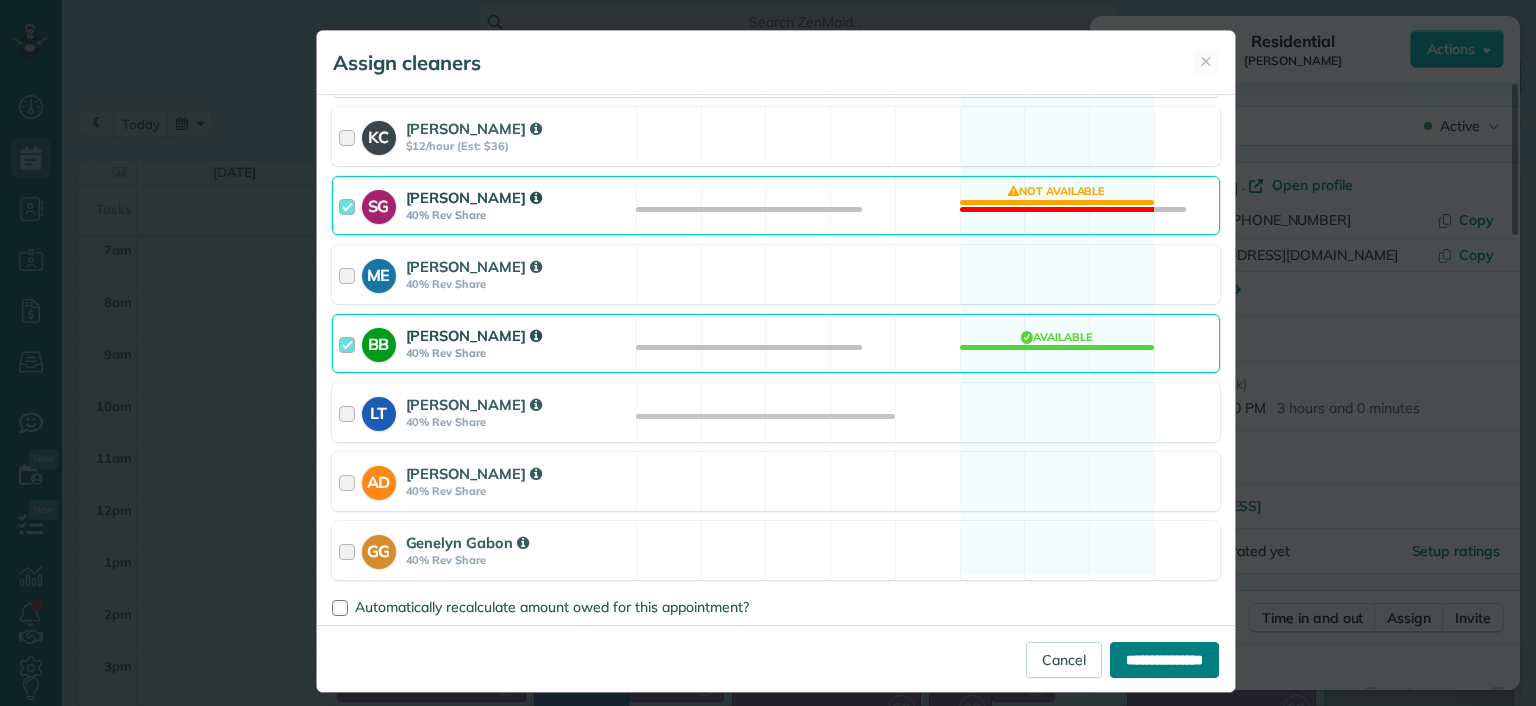 drag, startPoint x: 1129, startPoint y: 680, endPoint x: 1126, endPoint y: 668, distance: 12.369317 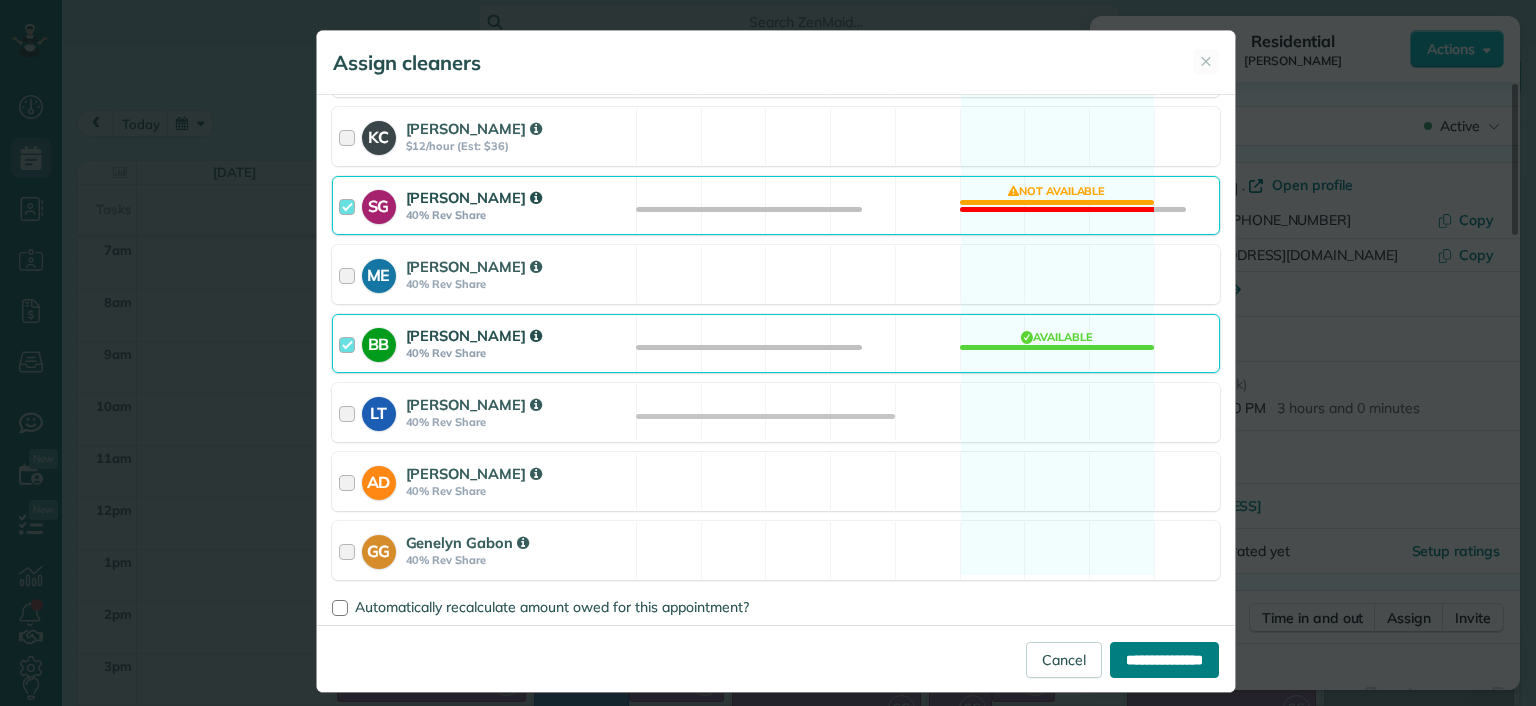 click on "**********" at bounding box center (1164, 660) 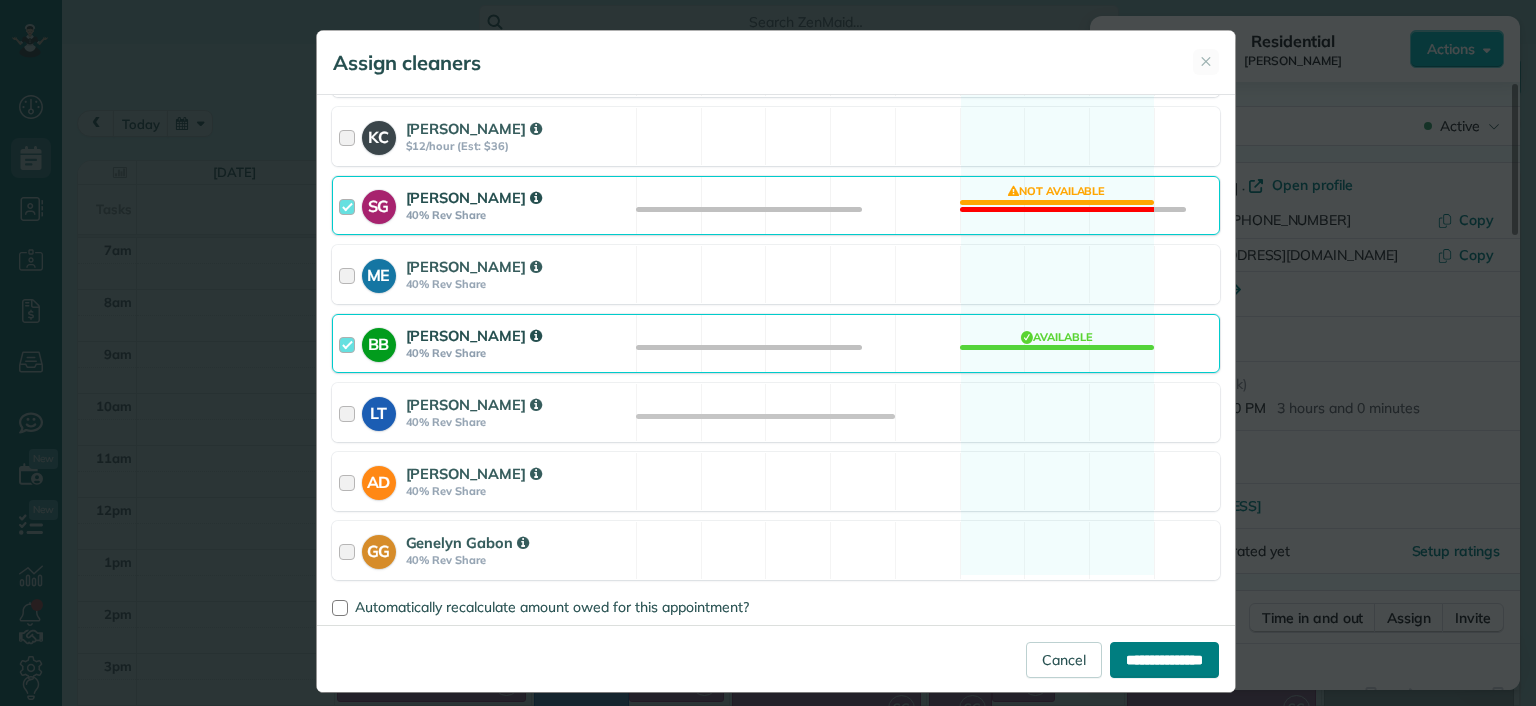 type on "**********" 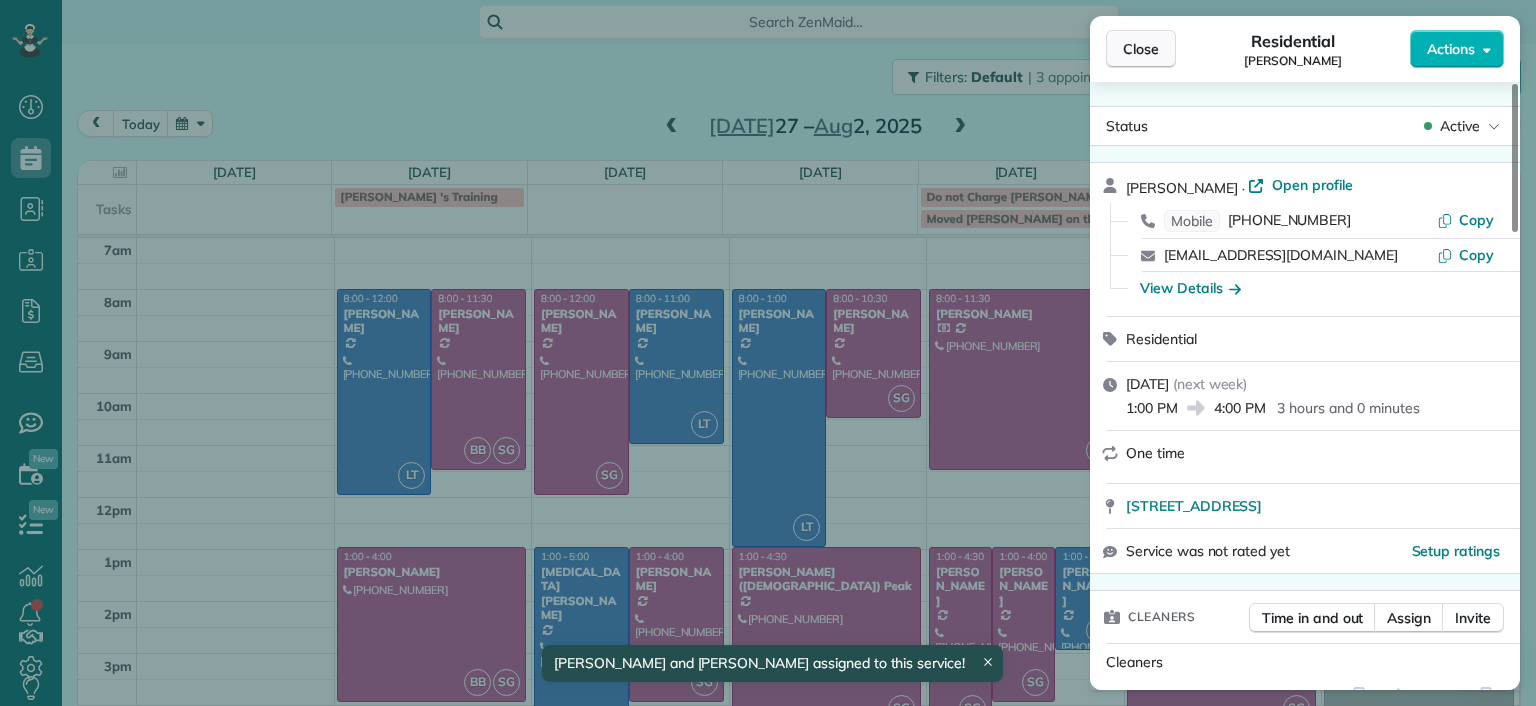 click on "Close" at bounding box center (1141, 49) 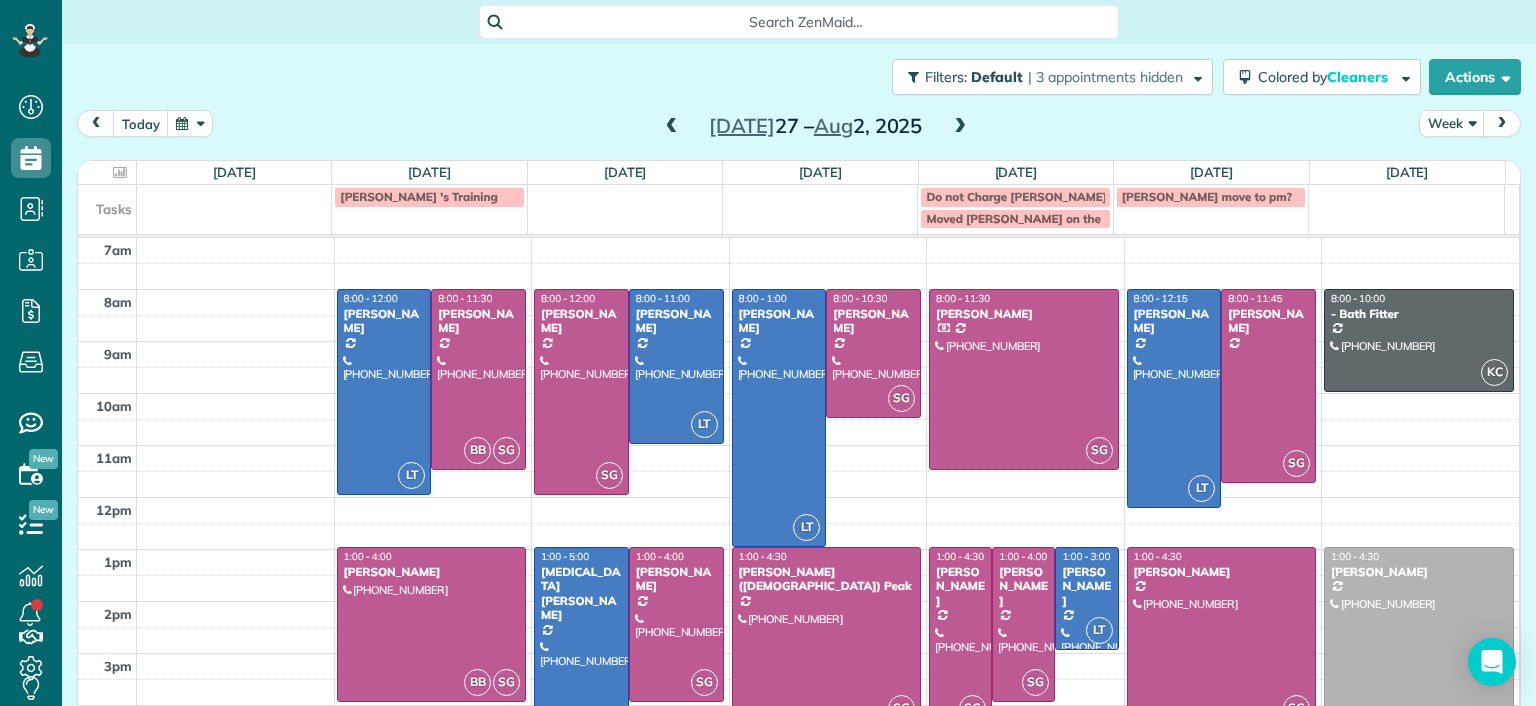 click on "Search ZenMaid…" at bounding box center (806, 22) 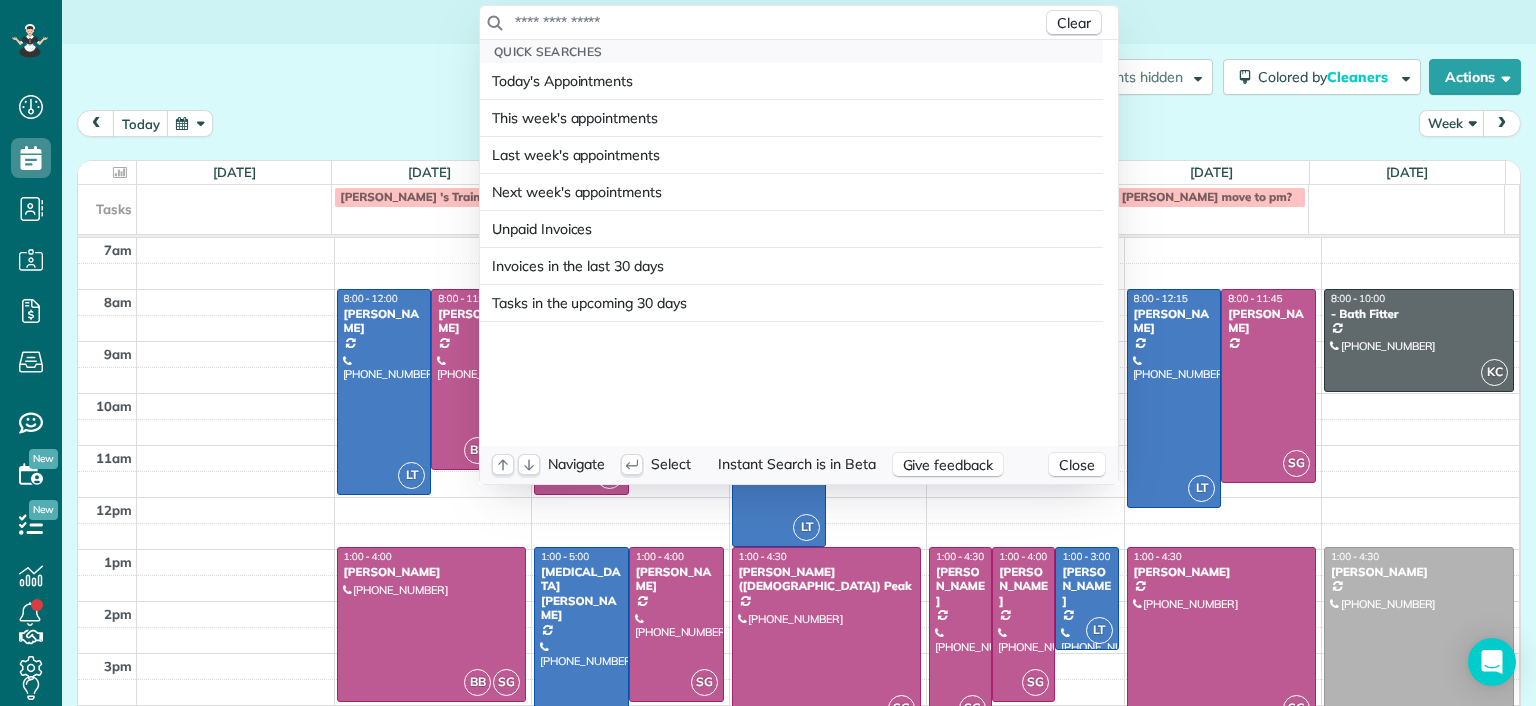 click at bounding box center [778, 22] 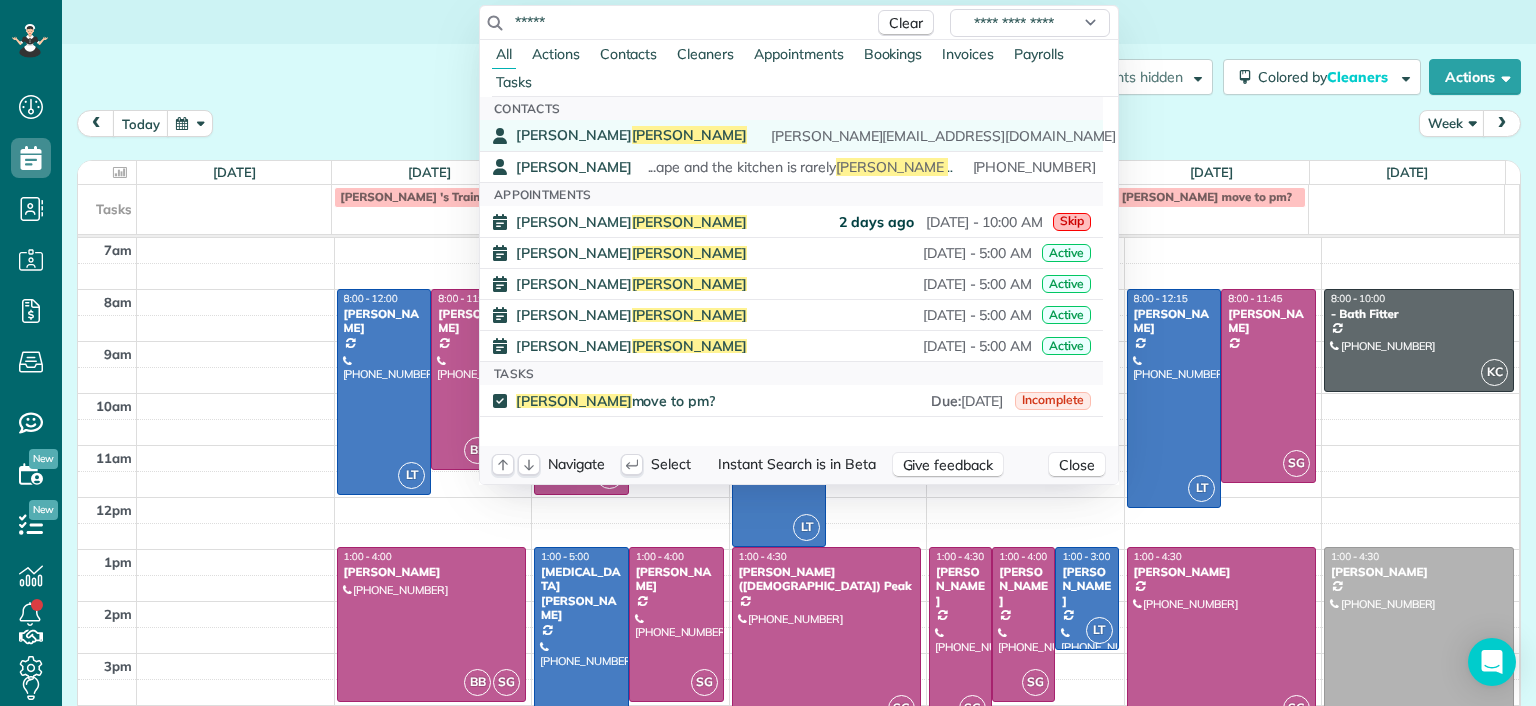 type on "*****" 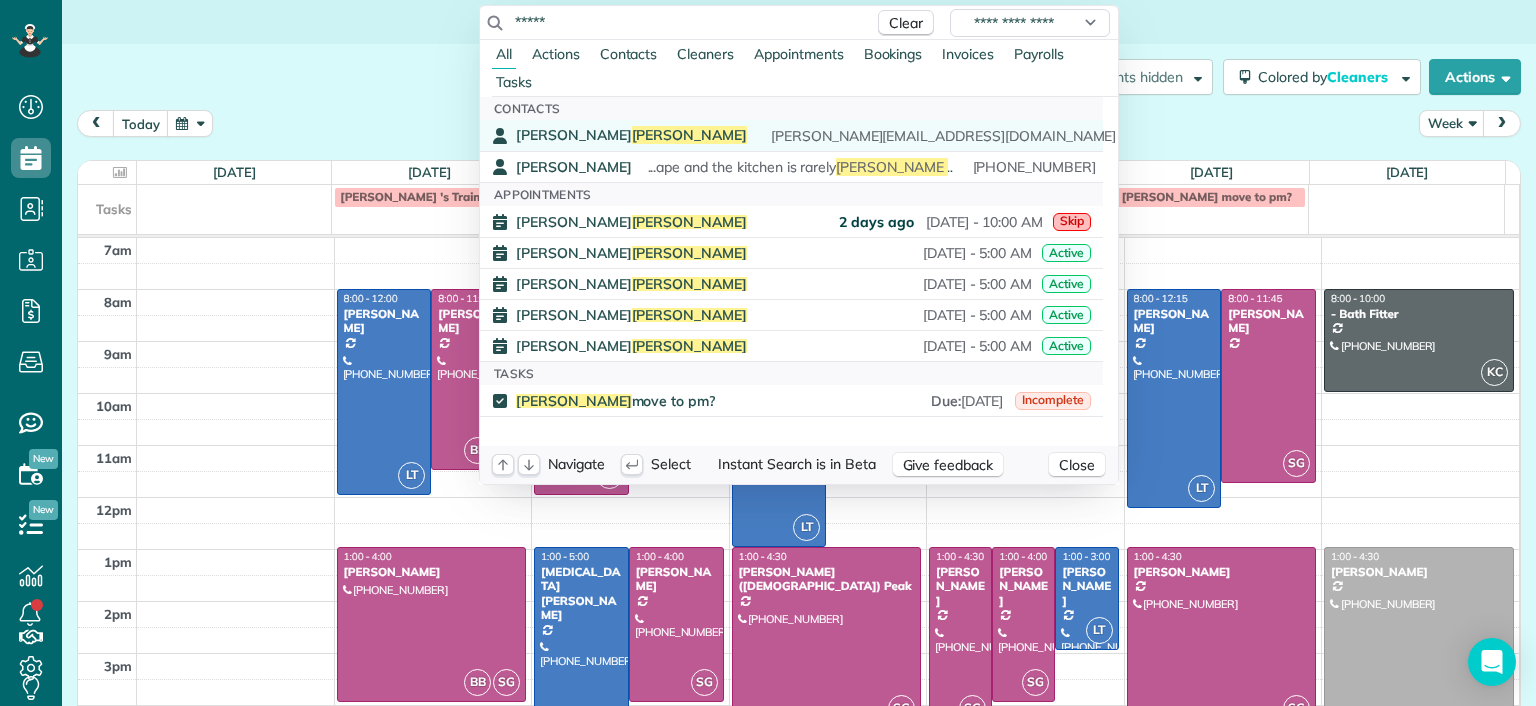 click on "Mrs. Shirley  Cooke shirley@impactmedia-va.com (804) 380-2545" at bounding box center [791, 135] 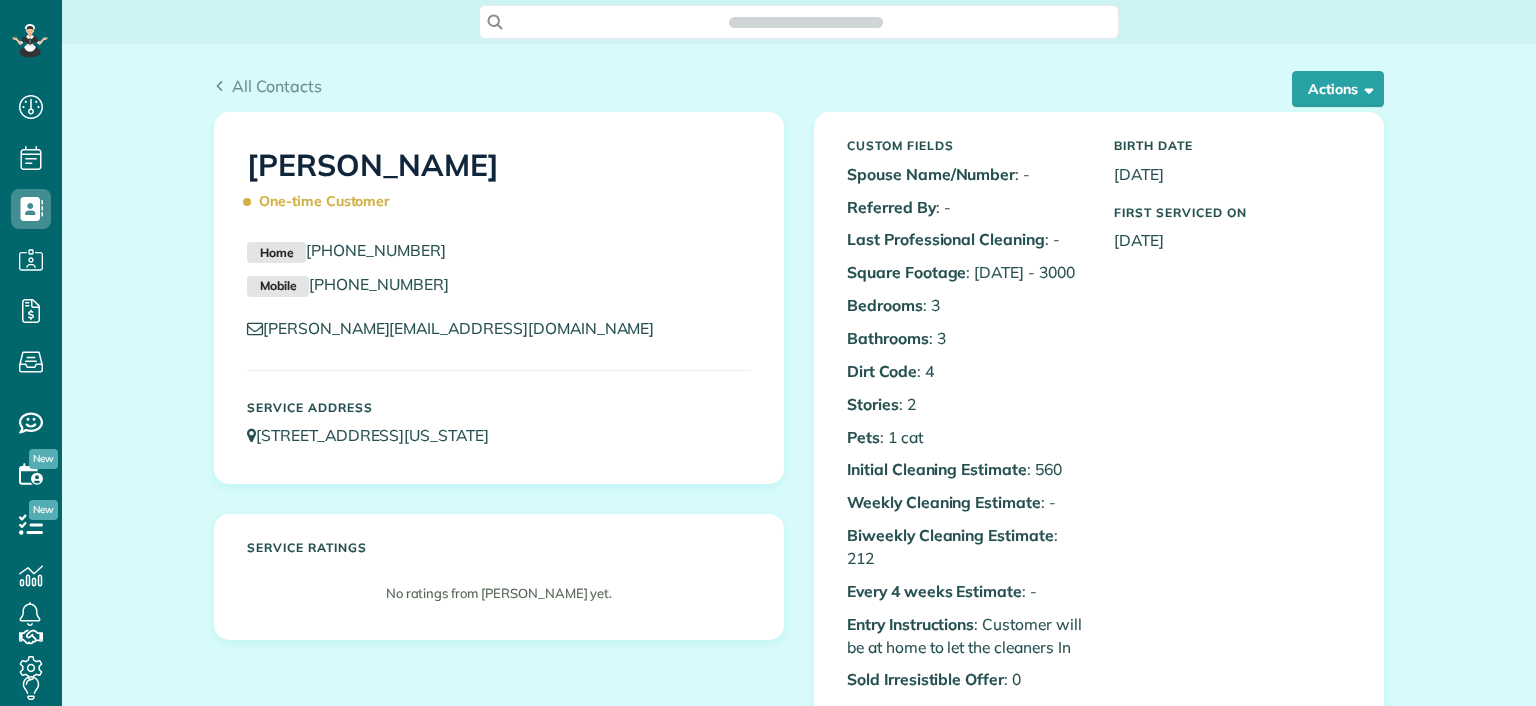 scroll, scrollTop: 0, scrollLeft: 0, axis: both 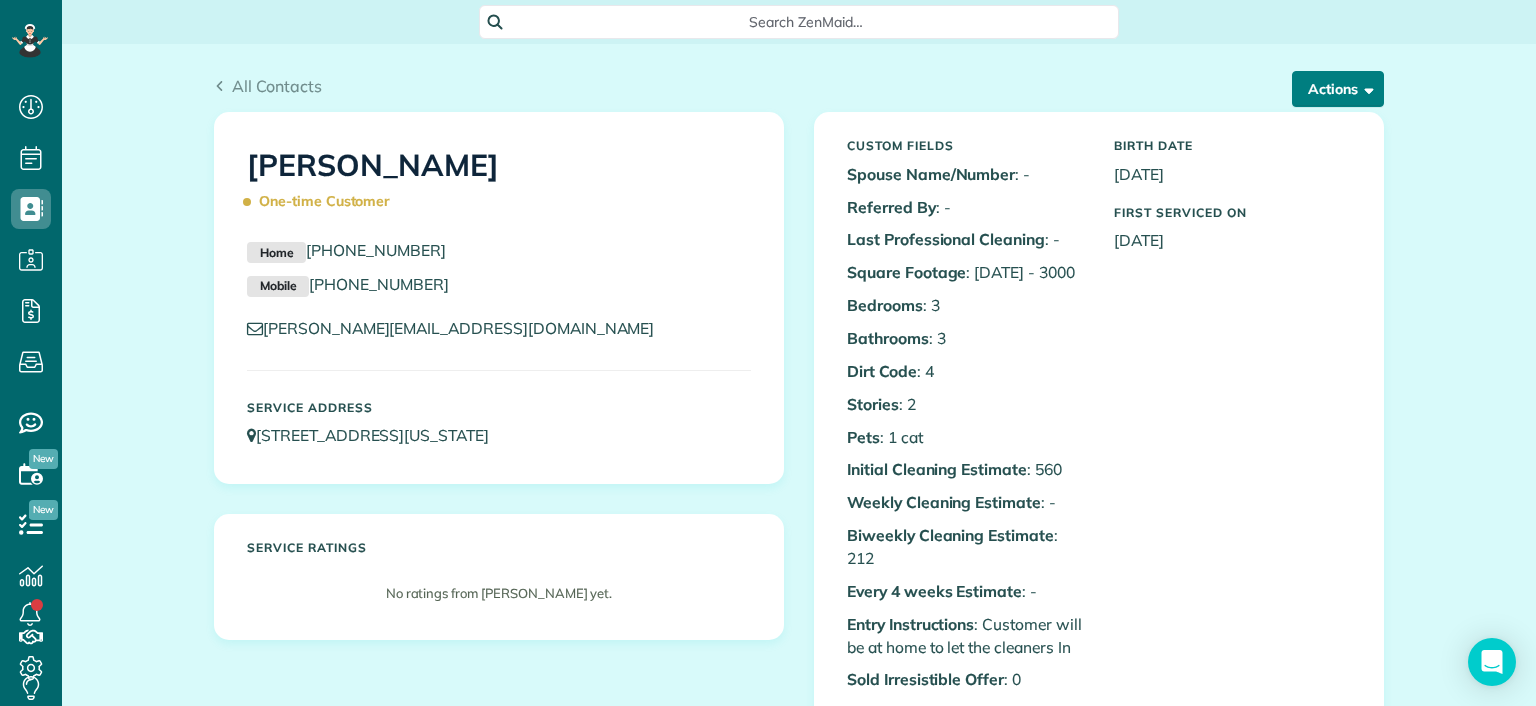 click on "Actions" at bounding box center (1338, 89) 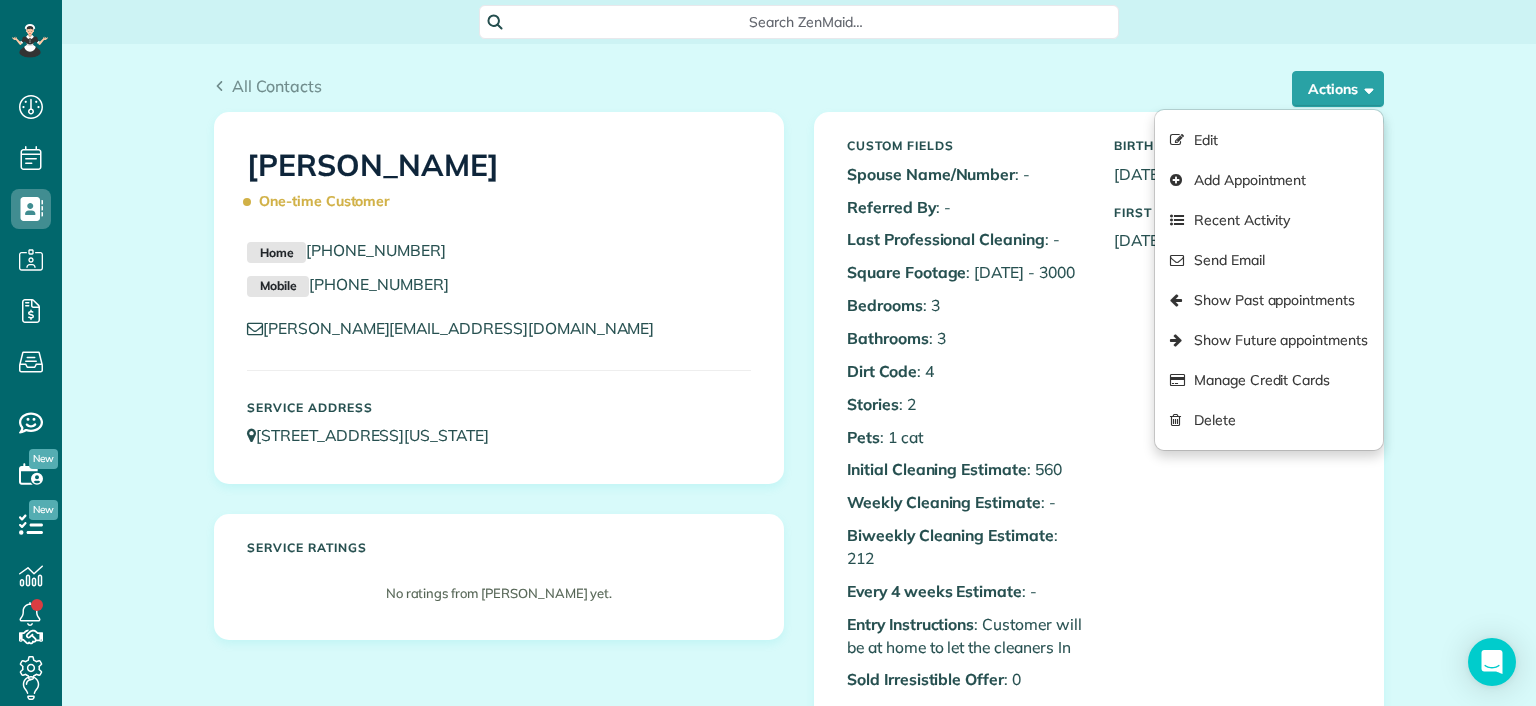 click on "Custom Fields
Spouse Name/Number :
-
Referred By :
-
Last Professional Cleaning  :
-
Square Footage  :
2000 - 3000
Bedrooms :
3
Bathrooms :
3
Dirt Code  :
4
Stories :
2
Pets
Client Pet Peeves" at bounding box center [1099, 687] 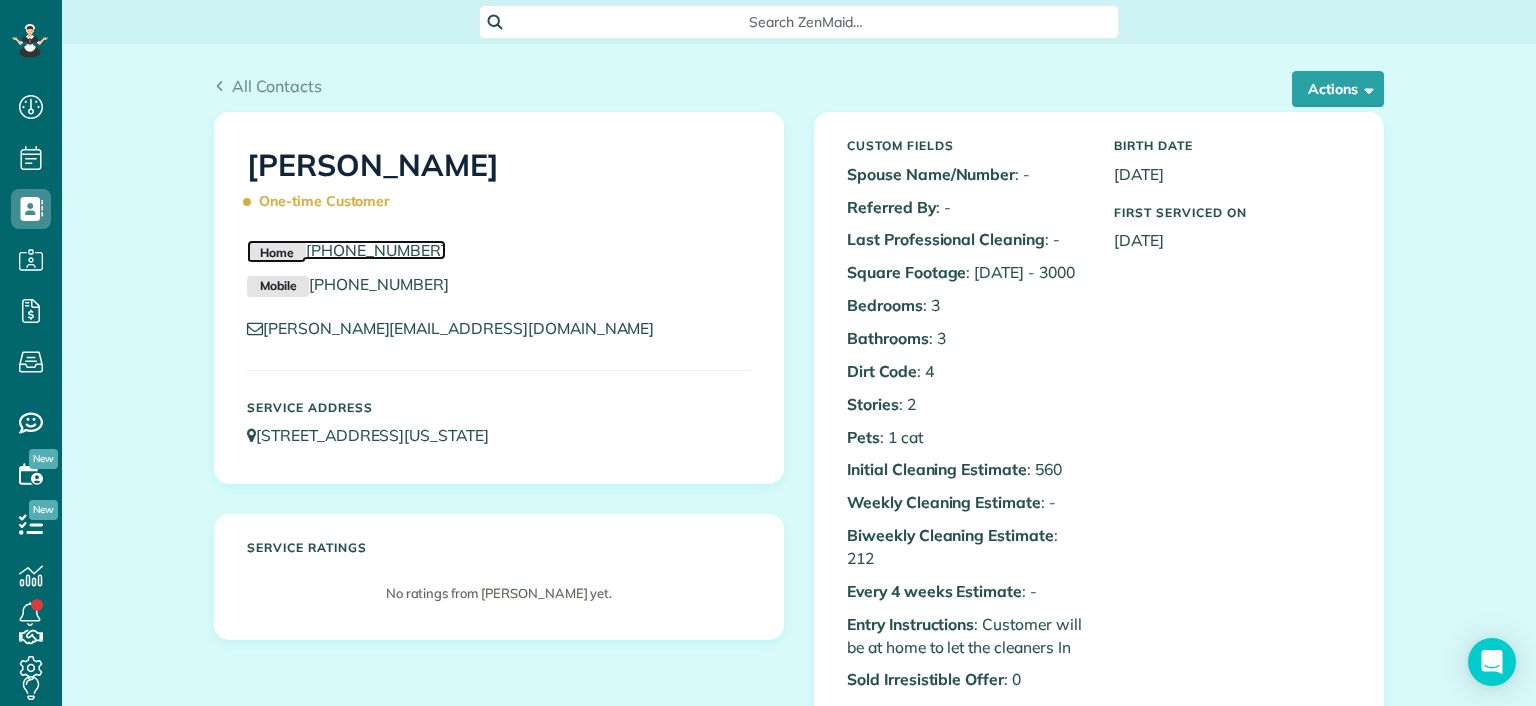 click on "Home
(804) 337-8389" at bounding box center [346, 250] 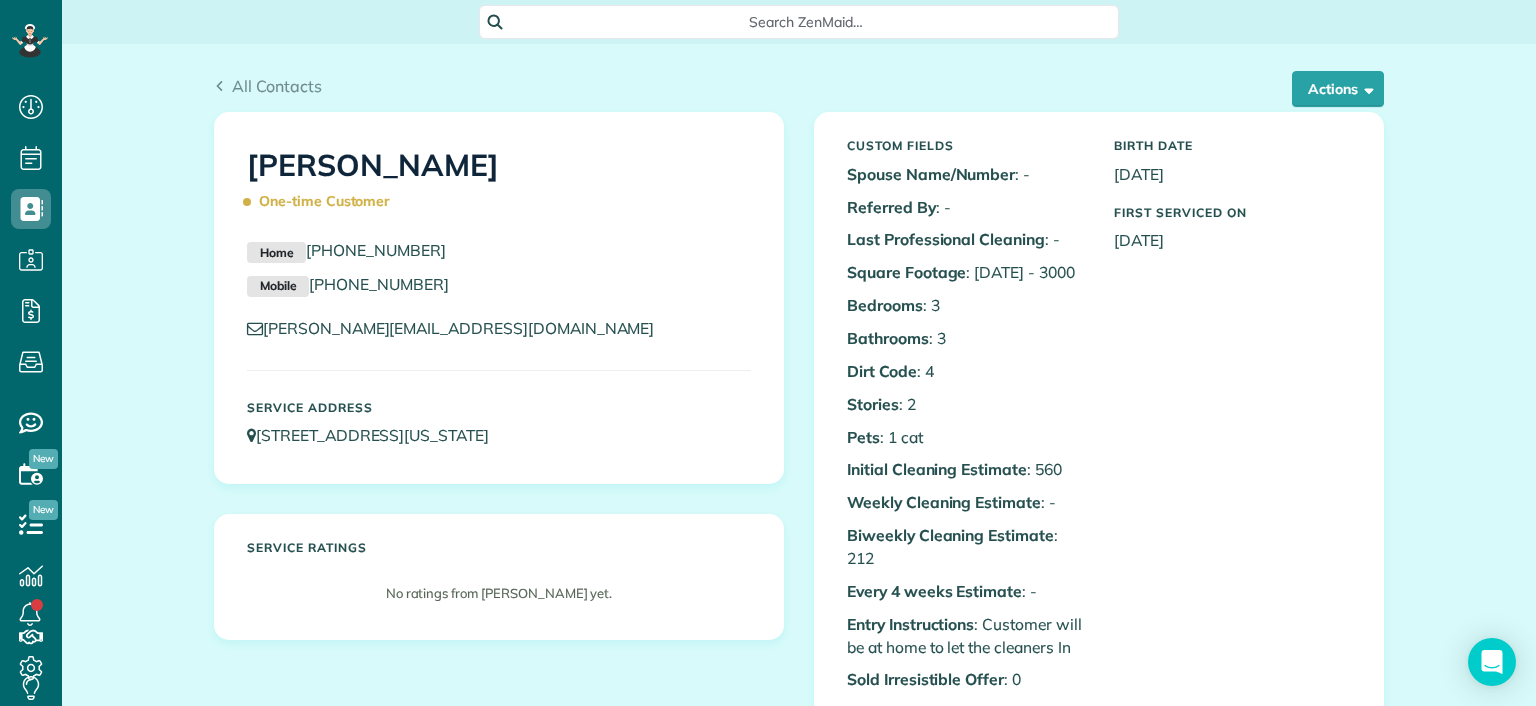 drag, startPoint x: 455, startPoint y: 247, endPoint x: 301, endPoint y: 263, distance: 154.82893 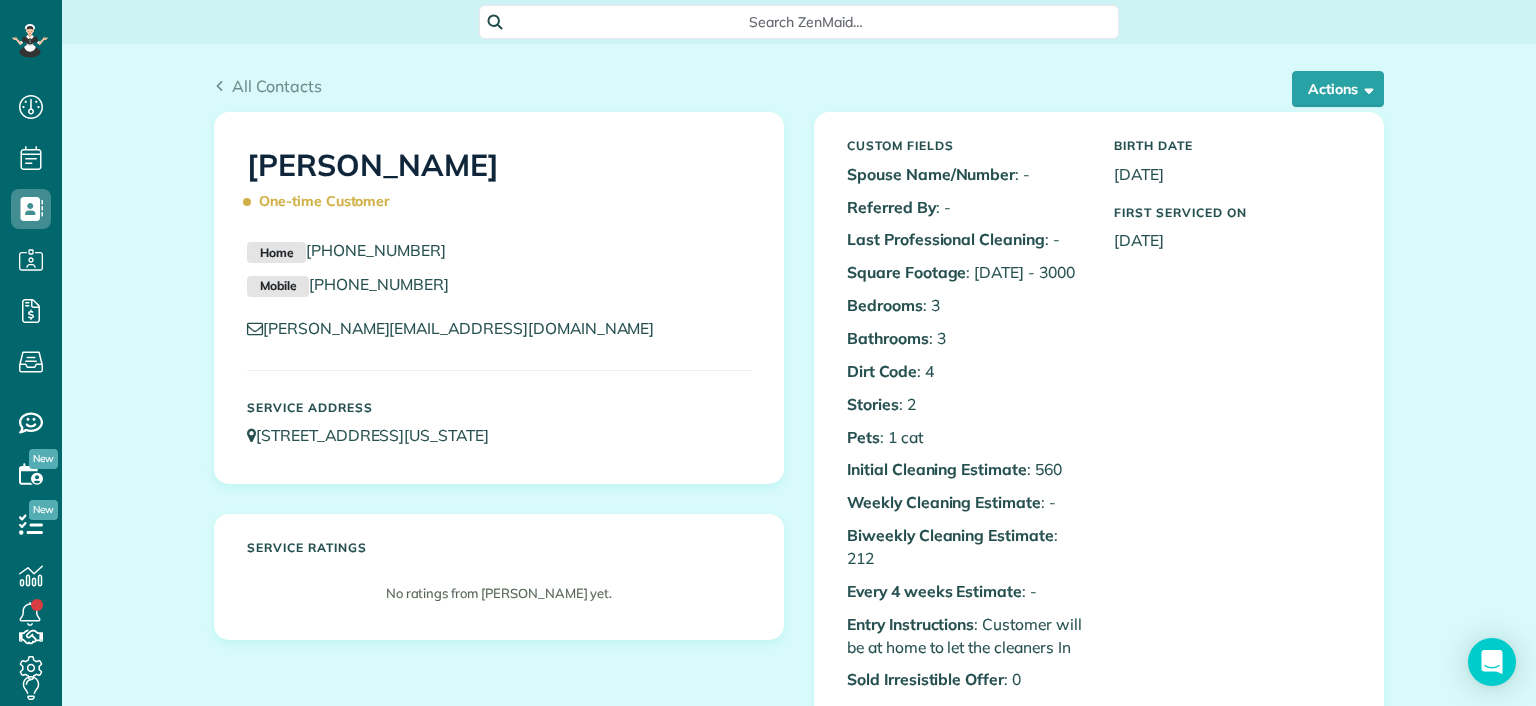 click on "Home
(804) 337-8389
Mobile
(804) 380-2545" at bounding box center (499, 273) 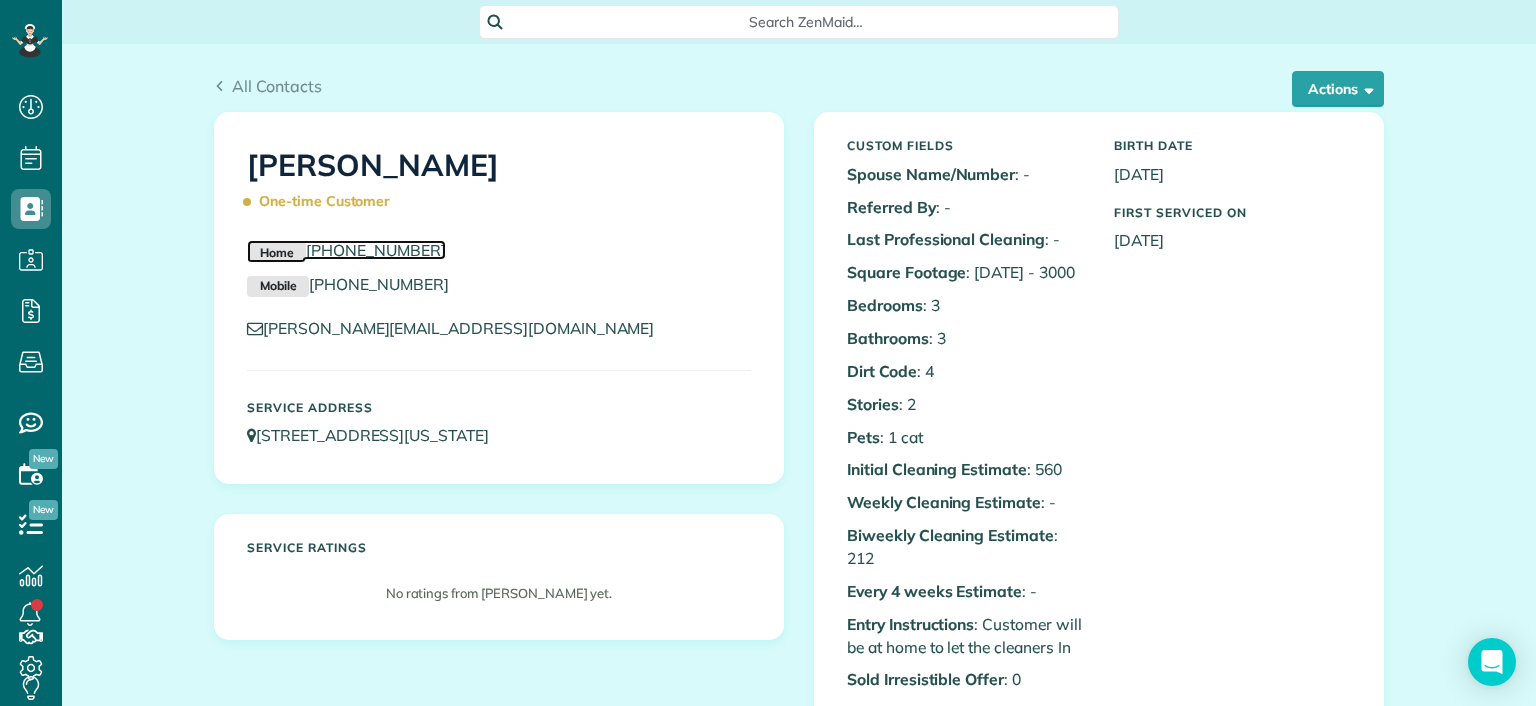 copy on "(804) 337-8389" 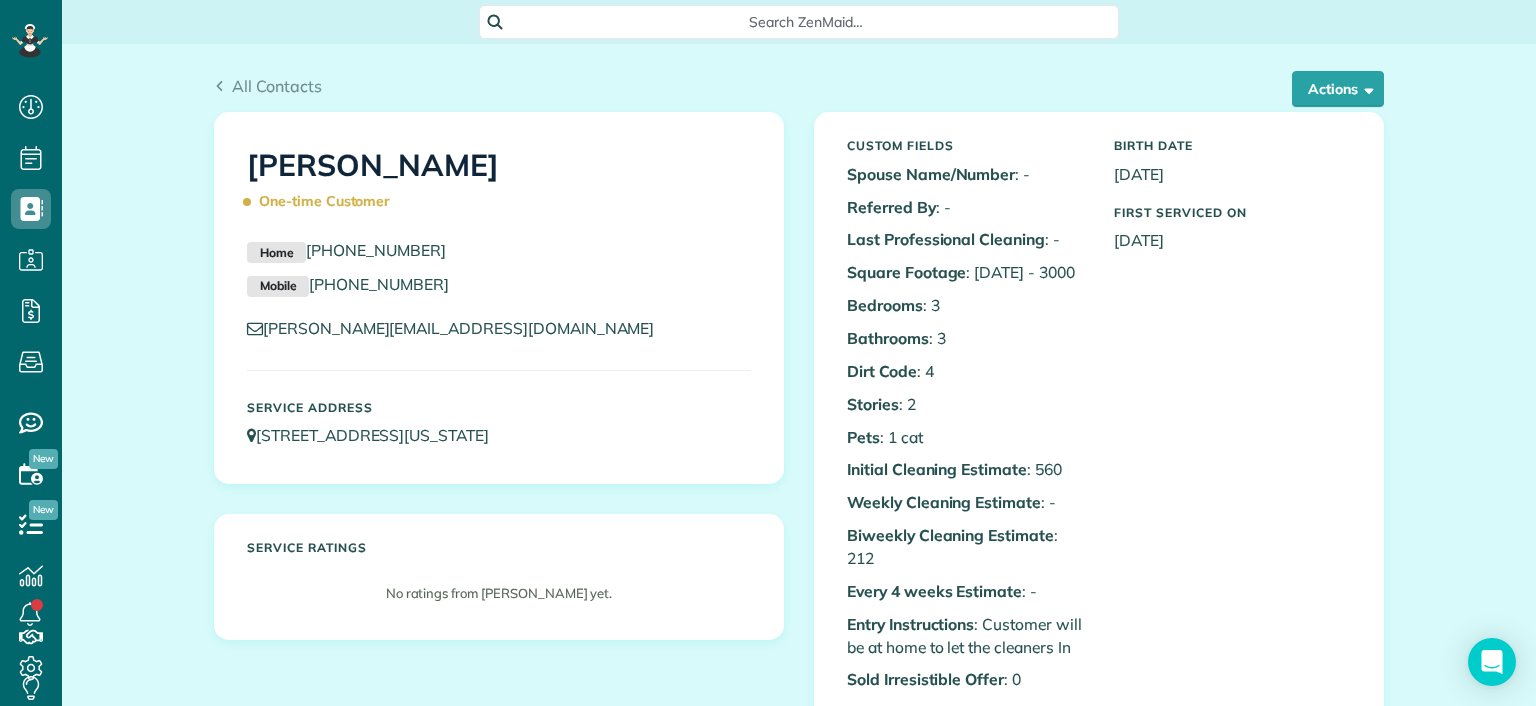 click on "Service ratings
No ratings from Mrs. Shirley Cooke yet." at bounding box center [499, 577] 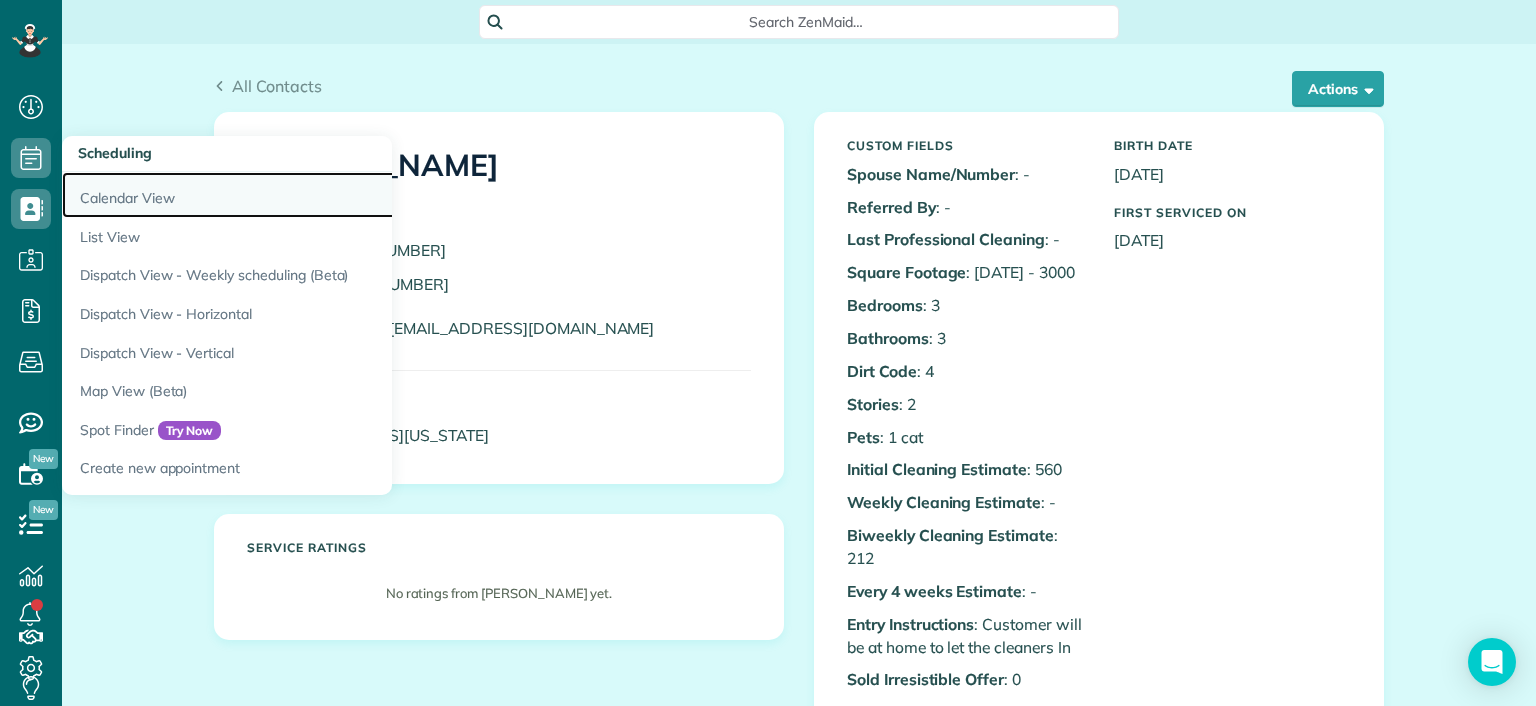 click on "Calendar View" at bounding box center [312, 195] 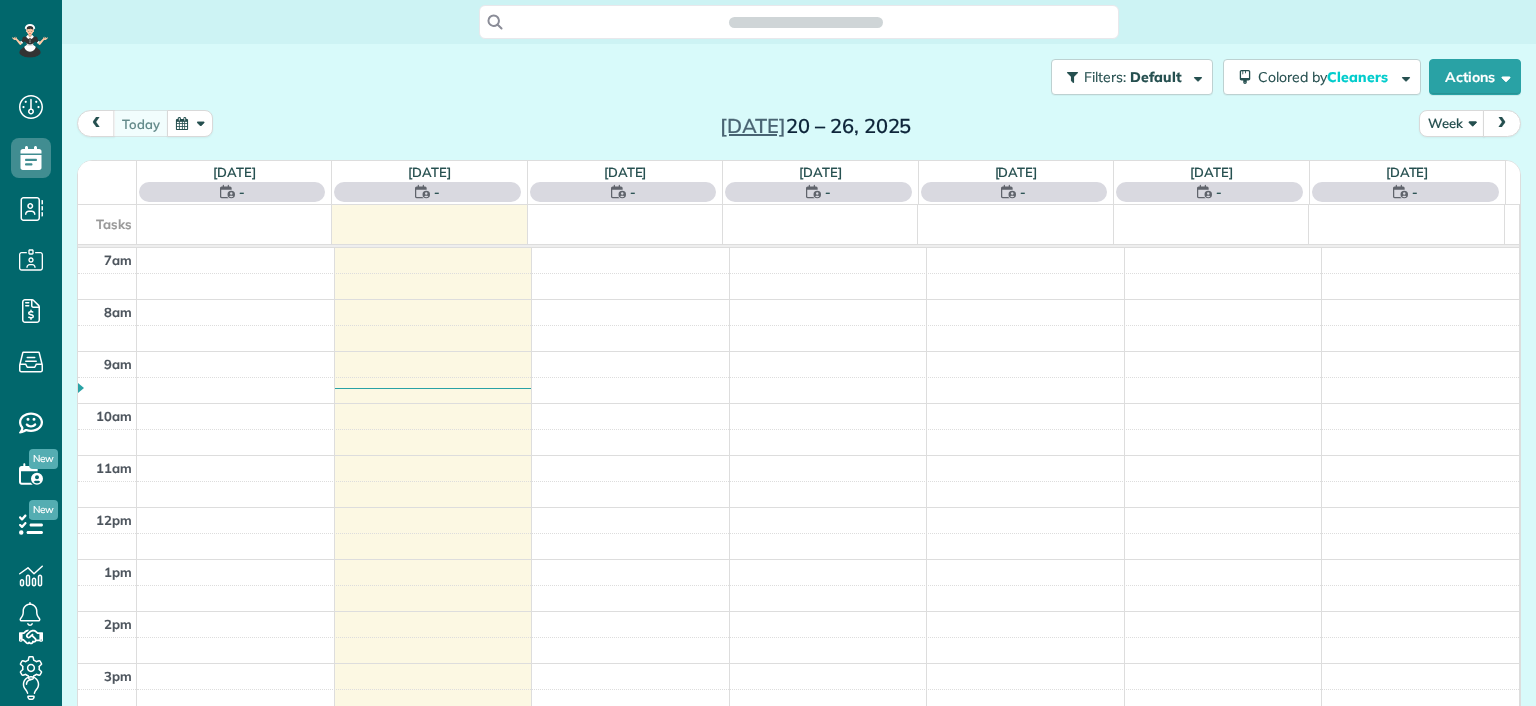 scroll, scrollTop: 0, scrollLeft: 0, axis: both 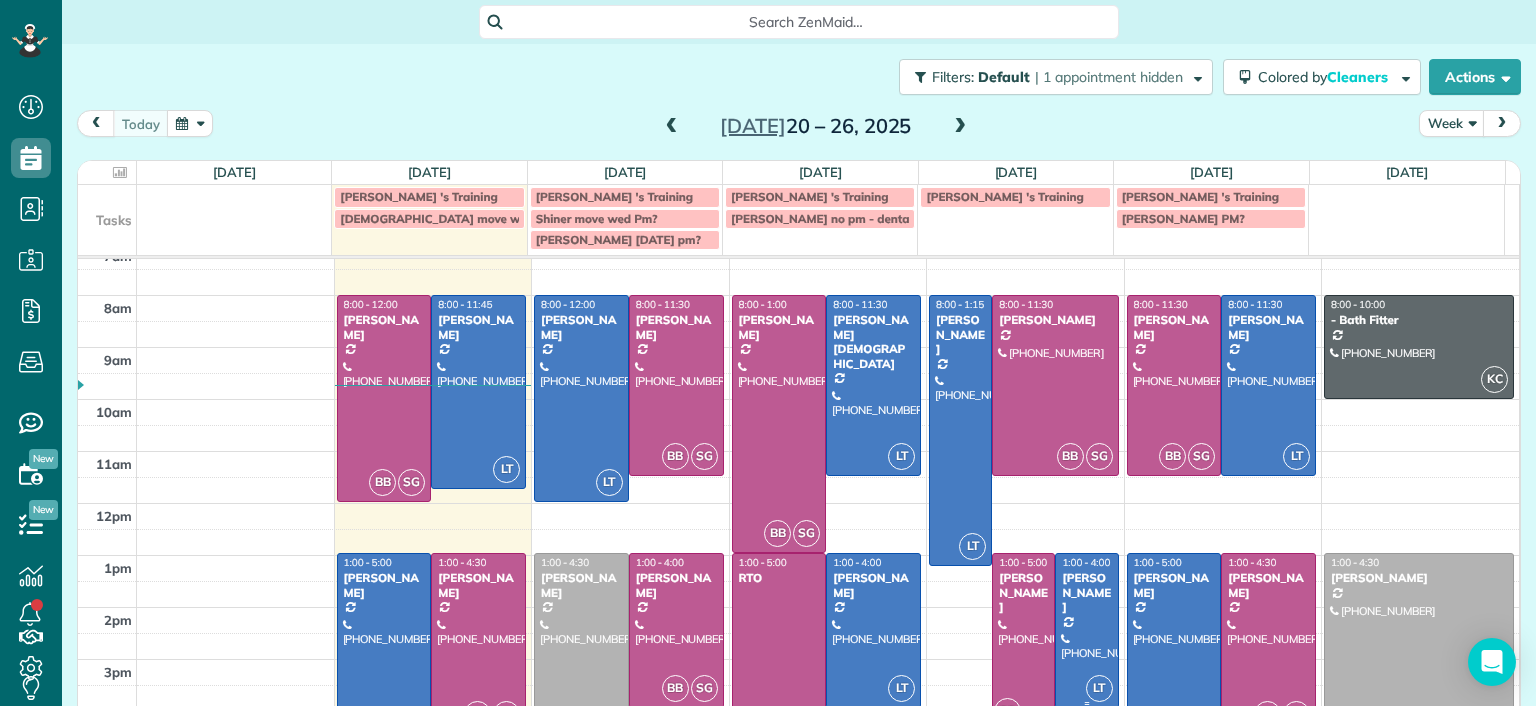 click at bounding box center [1086, 630] 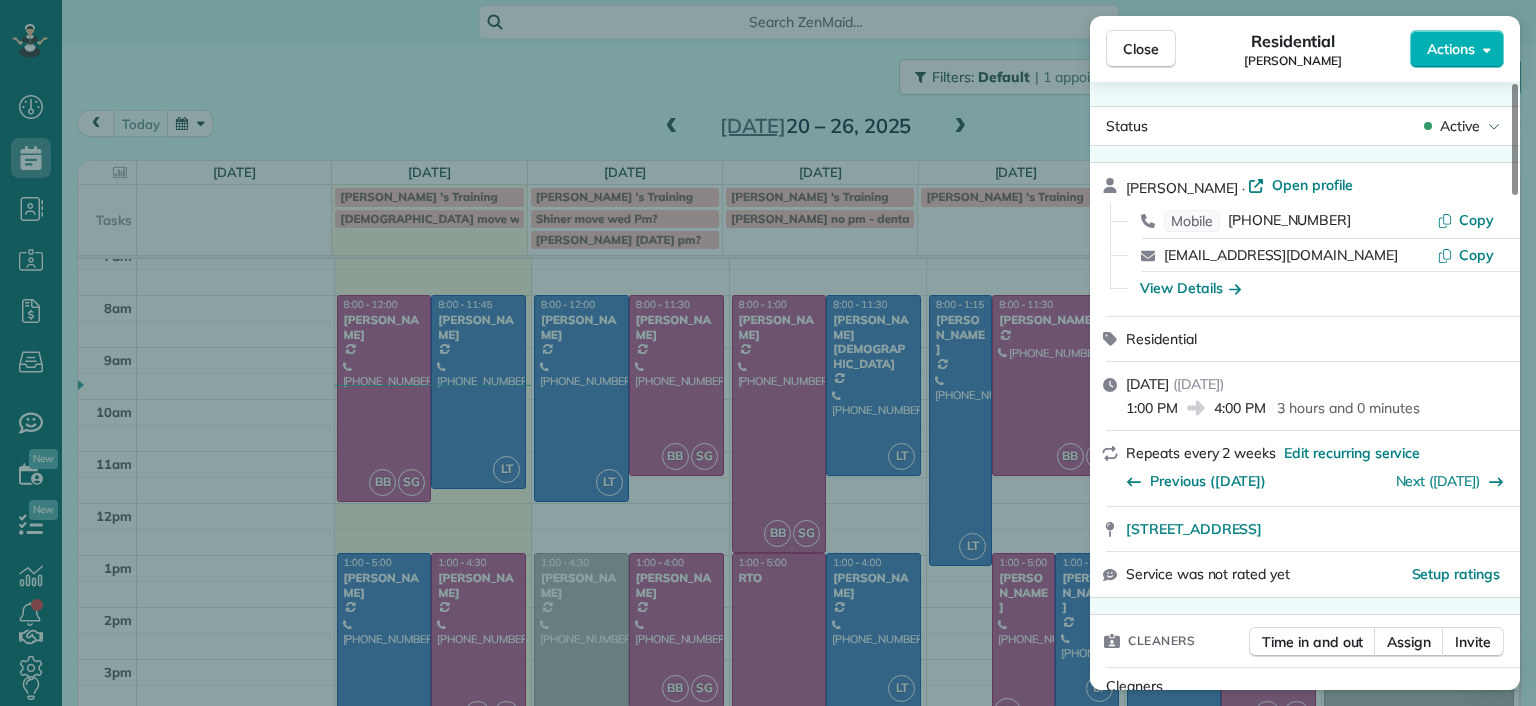 click on "Close Residential [PERSON_NAME] Actions Status Active [PERSON_NAME] · Open profile Mobile [PHONE_NUMBER] Copy [EMAIL_ADDRESS][DOMAIN_NAME] Copy View Details Residential [DATE] ( [DATE] ) 1:00 PM 4:00 PM 3 hours and 0 minutes Repeats every 2 weeks Edit recurring service Previous ([DATE]) Next ([DATE]) [STREET_ADDRESS][PERSON_NAME] Service was not rated yet Setup ratings Cleaners Time in and out Assign Invite Cleaners [PERSON_NAME] 1:00 PM 4:00 PM Checklist Try Now Keep this appointment up to your standards. Stay on top of every detail, keep your cleaners organised, and your client happy. Assign a checklist Watch a 5 min demo Billing Billing actions Price $153.00 Overcharge $0.00 Discount $0.00 Coupon discount - Primary tax - Secondary tax - Total appointment price $153.00 Tips collected New feature! $0.00 Unpaid Mark as paid Total including tip $153.00 Get paid online in no-time! Send an invoice and reward your cleaners with tips Charge customer credit card Man Hours 3.0 Man hours" at bounding box center (768, 353) 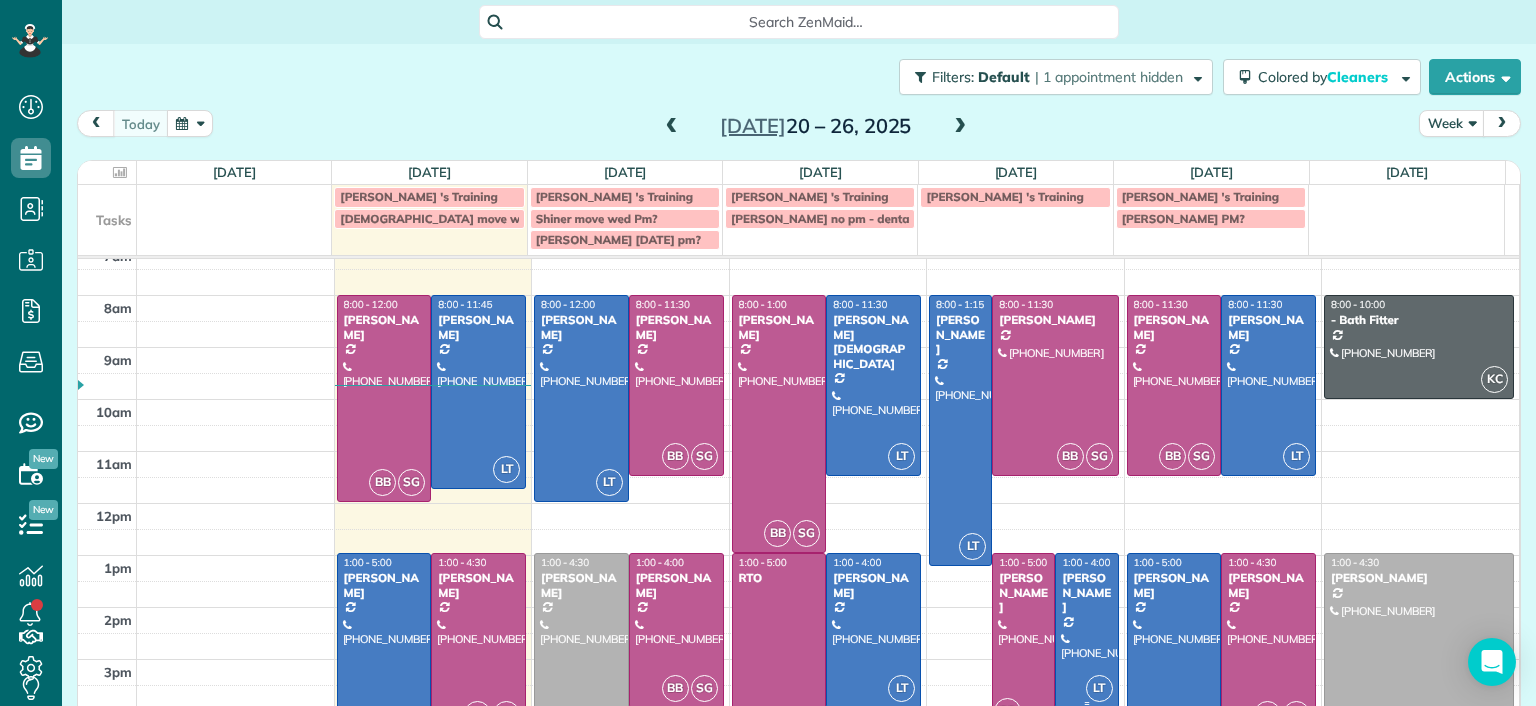 click at bounding box center [1086, 630] 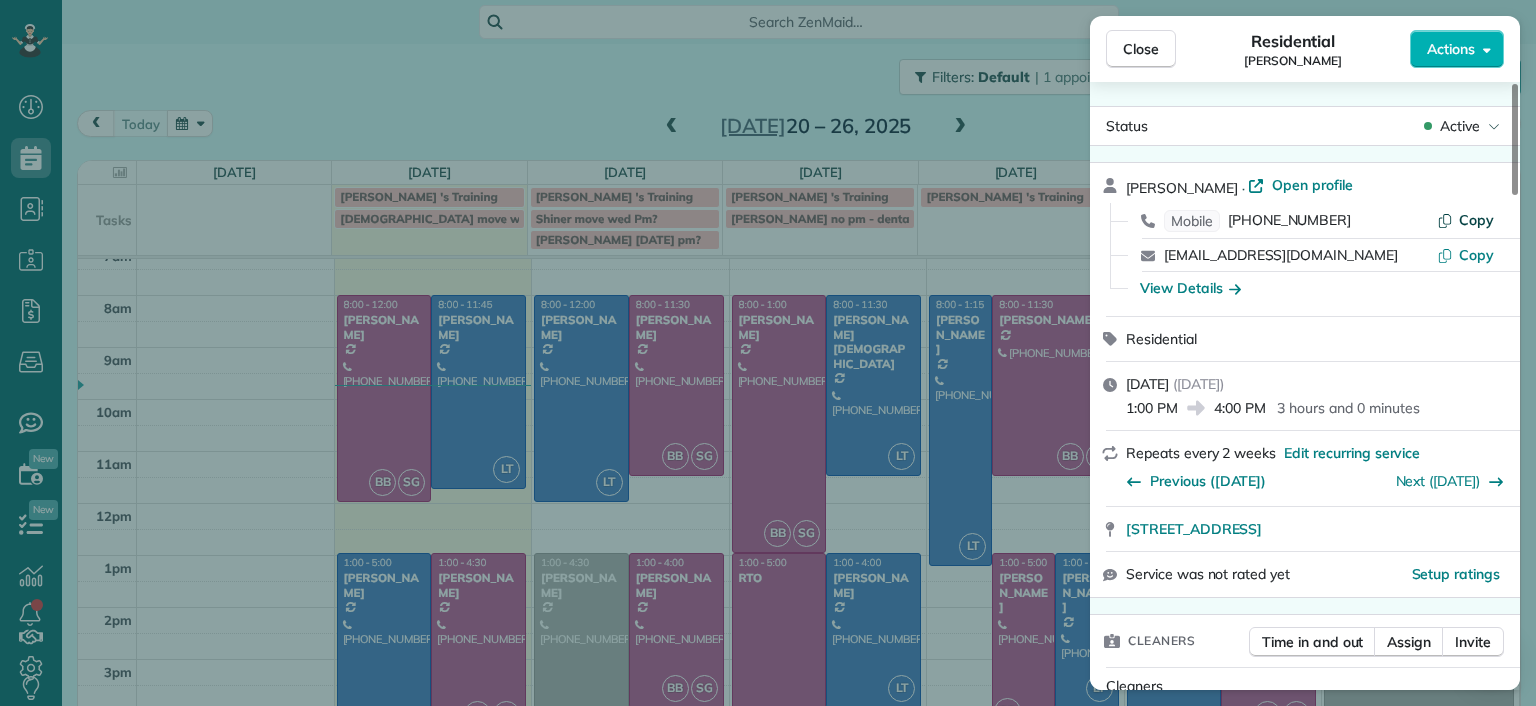 click on "Copy" at bounding box center (1465, 220) 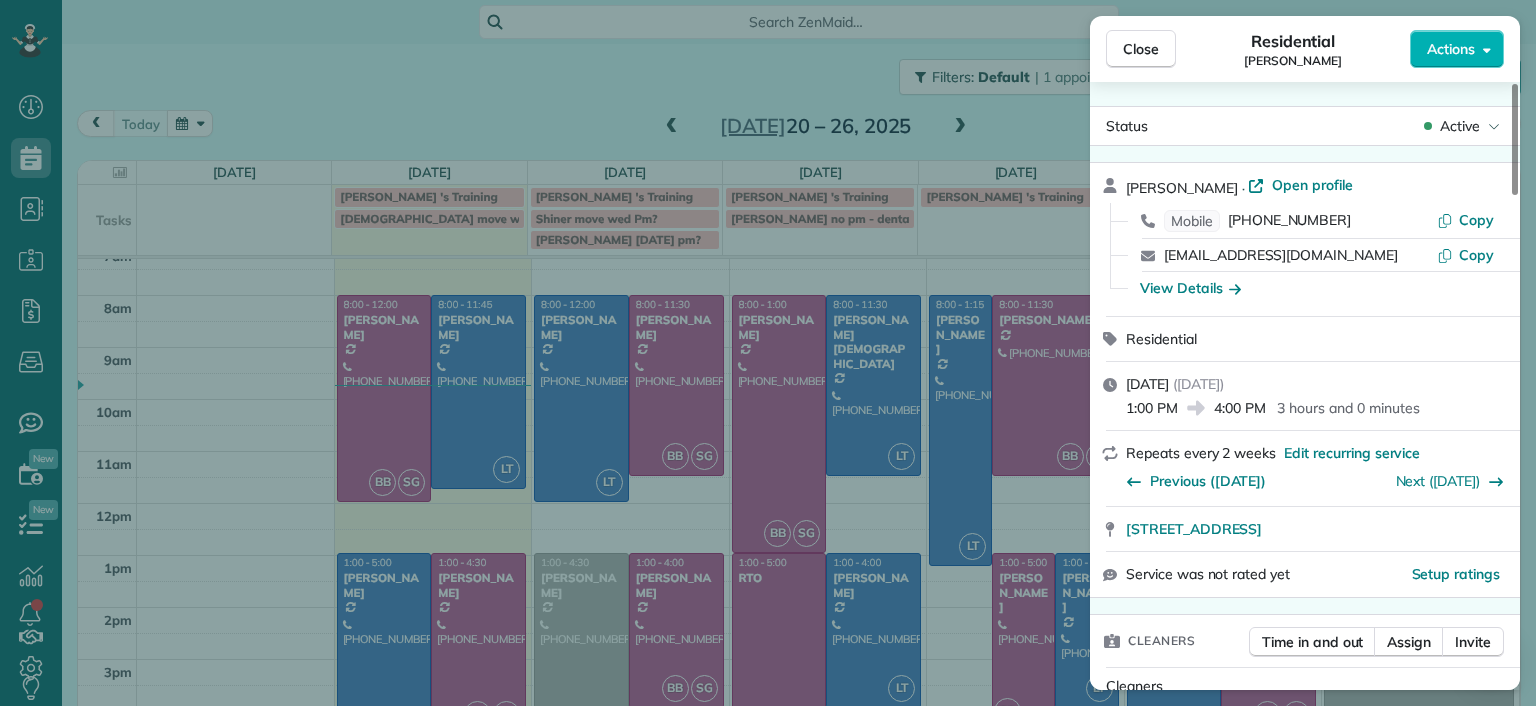 click on "Close Residential Hilary Begleiter Actions Status Active Hilary Begleiter · Open profile Mobile (515) 770-5846 Copy hilz621@gmail.com Copy View Details Residential Thursday, July 24, 2025 ( in 3 days ) 1:00 PM 4:00 PM 3 hours and 0 minutes Repeats every 2 weeks Edit recurring service Previous (Jul 10) Next (Aug 07) 5910 Gate House Drive Glen Allen VA 23059 Service was not rated yet Setup ratings Cleaners Time in and out Assign Invite Cleaners Laura   Thaller 1:00 PM 4:00 PM Checklist Try Now Keep this appointment up to your standards. Stay on top of every detail, keep your cleaners organised, and your client happy. Assign a checklist Watch a 5 min demo Billing Billing actions Price $153.00 Overcharge $0.00 Discount $0.00 Coupon discount - Primary tax - Secondary tax - Total appointment price $153.00 Tips collected New feature! $0.00 Unpaid Mark as paid Total including tip $153.00 Get paid online in no-time! Send an invoice and reward your cleaners with tips Charge customer credit card Man Hours 3.0 Man hours" at bounding box center [768, 353] 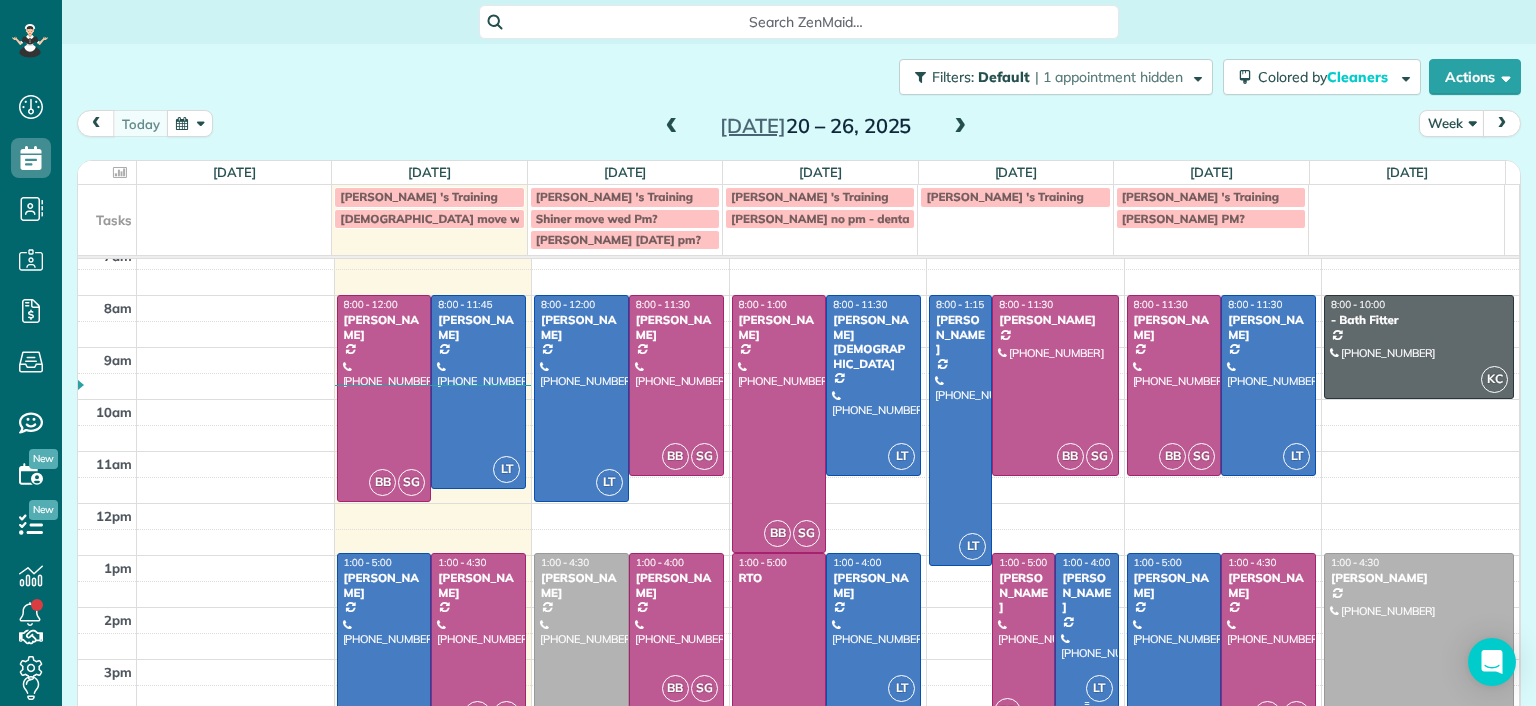 click at bounding box center (1086, 630) 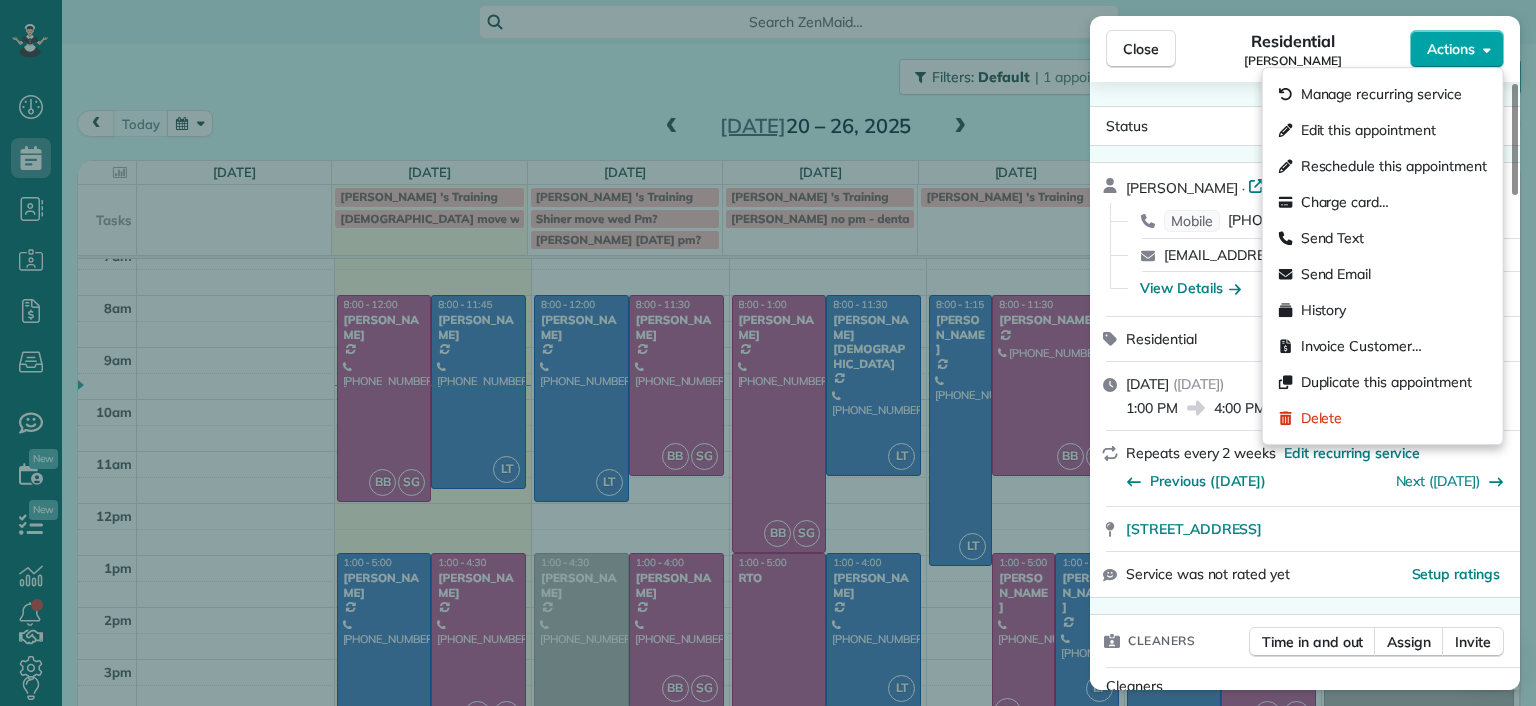 click on "Actions" at bounding box center [1451, 49] 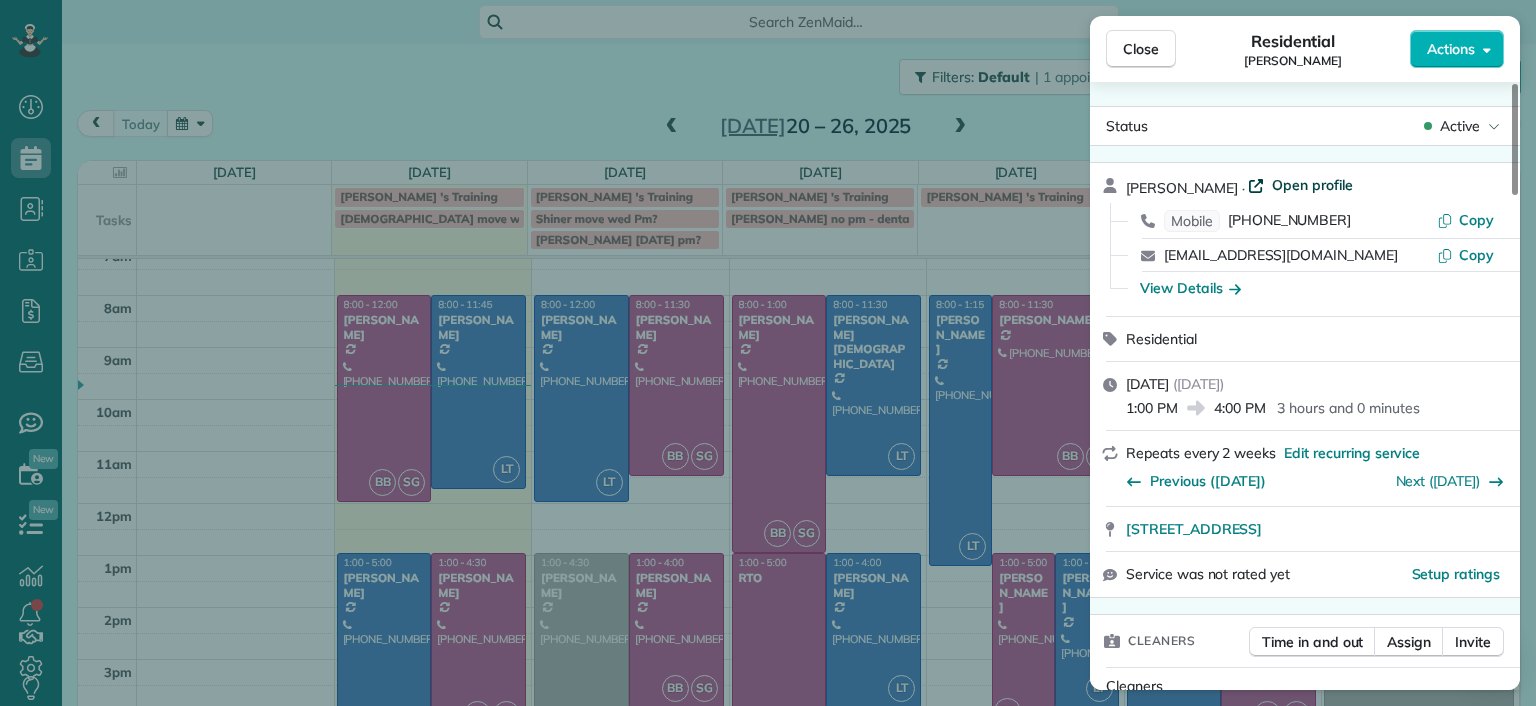 click on "Open profile" at bounding box center [1312, 185] 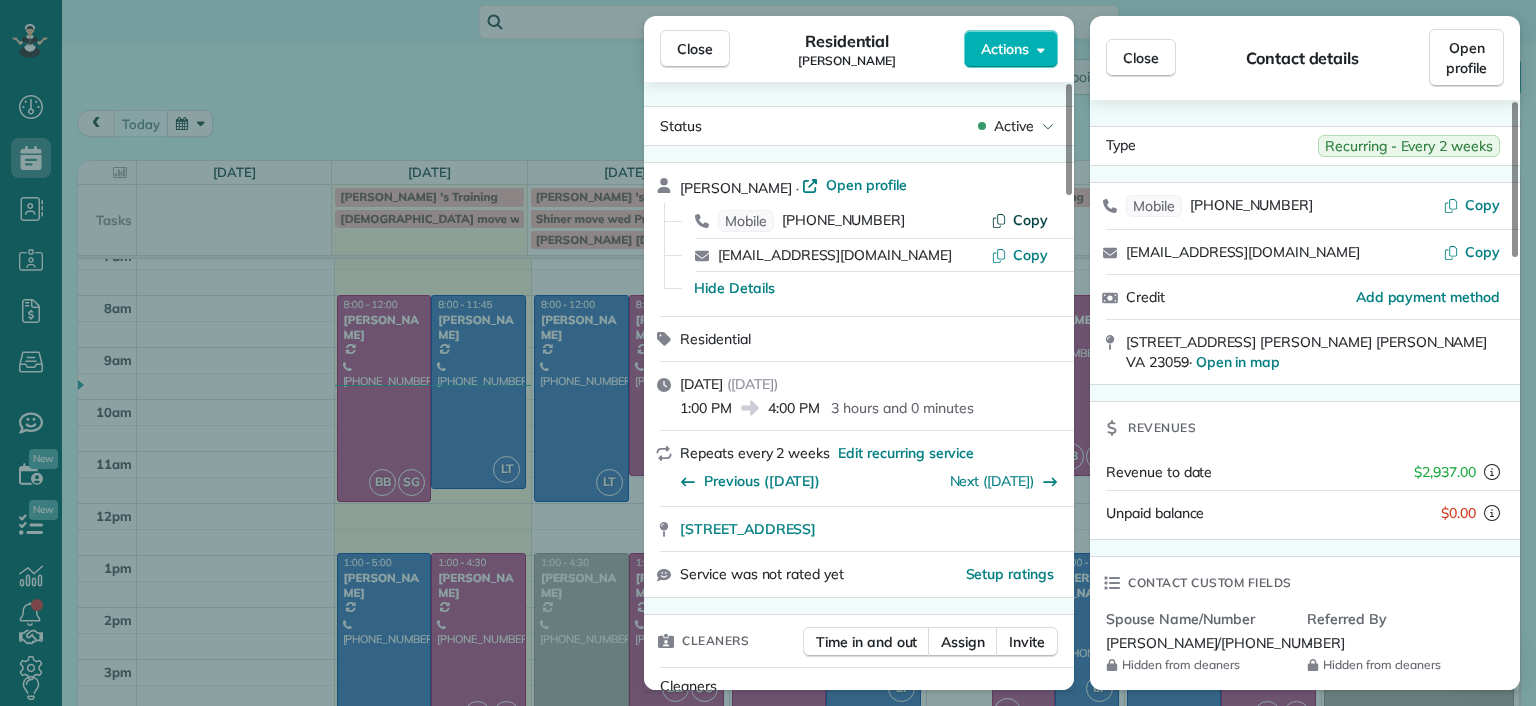 click on "Copy" at bounding box center [1019, 220] 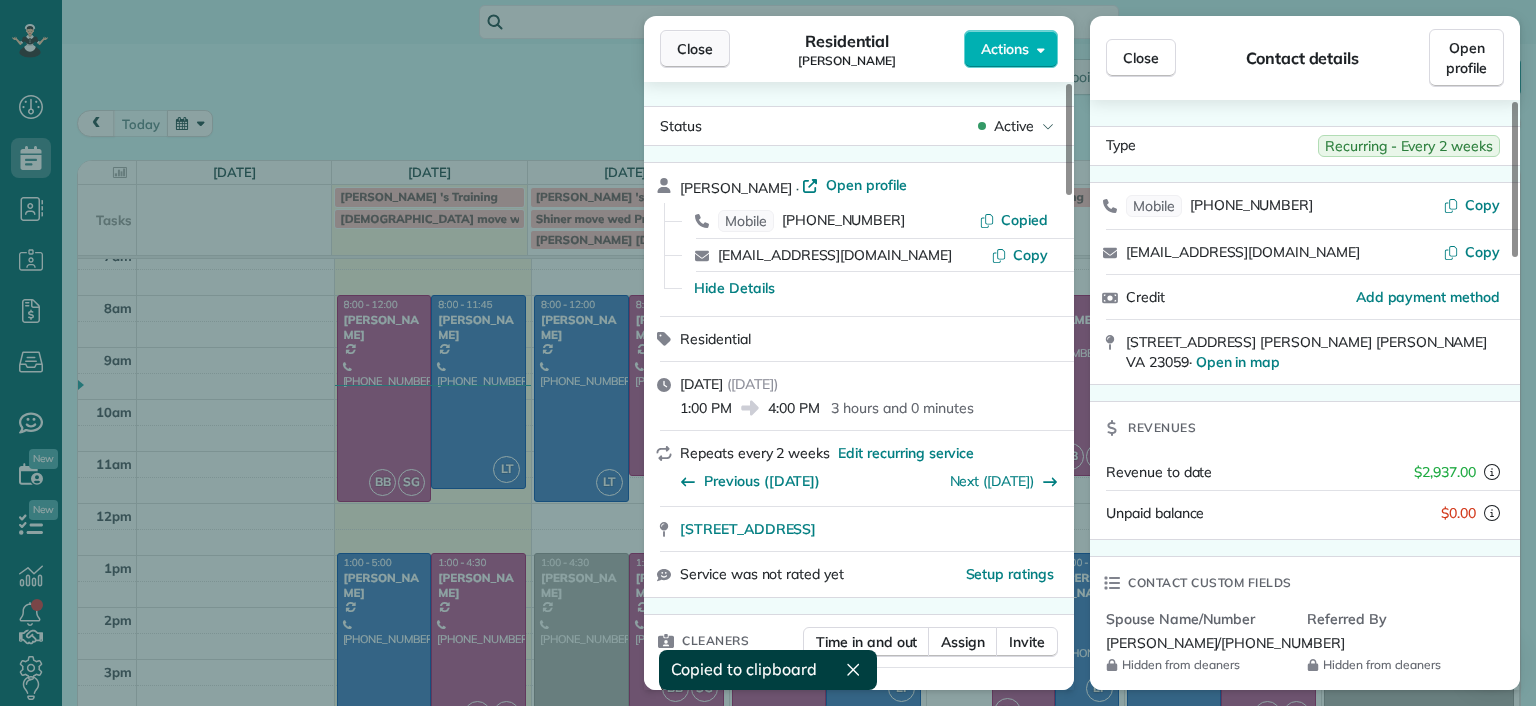click on "Close" at bounding box center (695, 49) 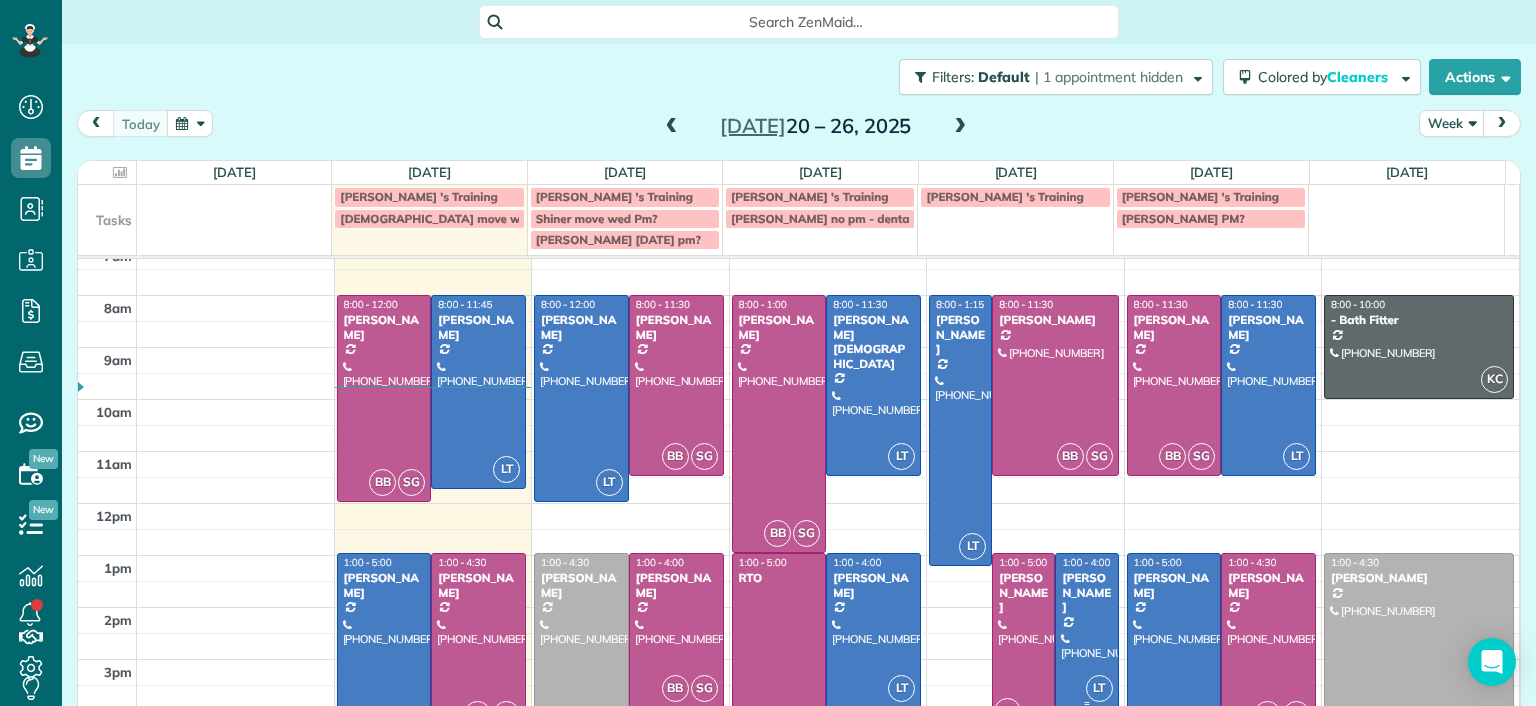 click at bounding box center [1086, 630] 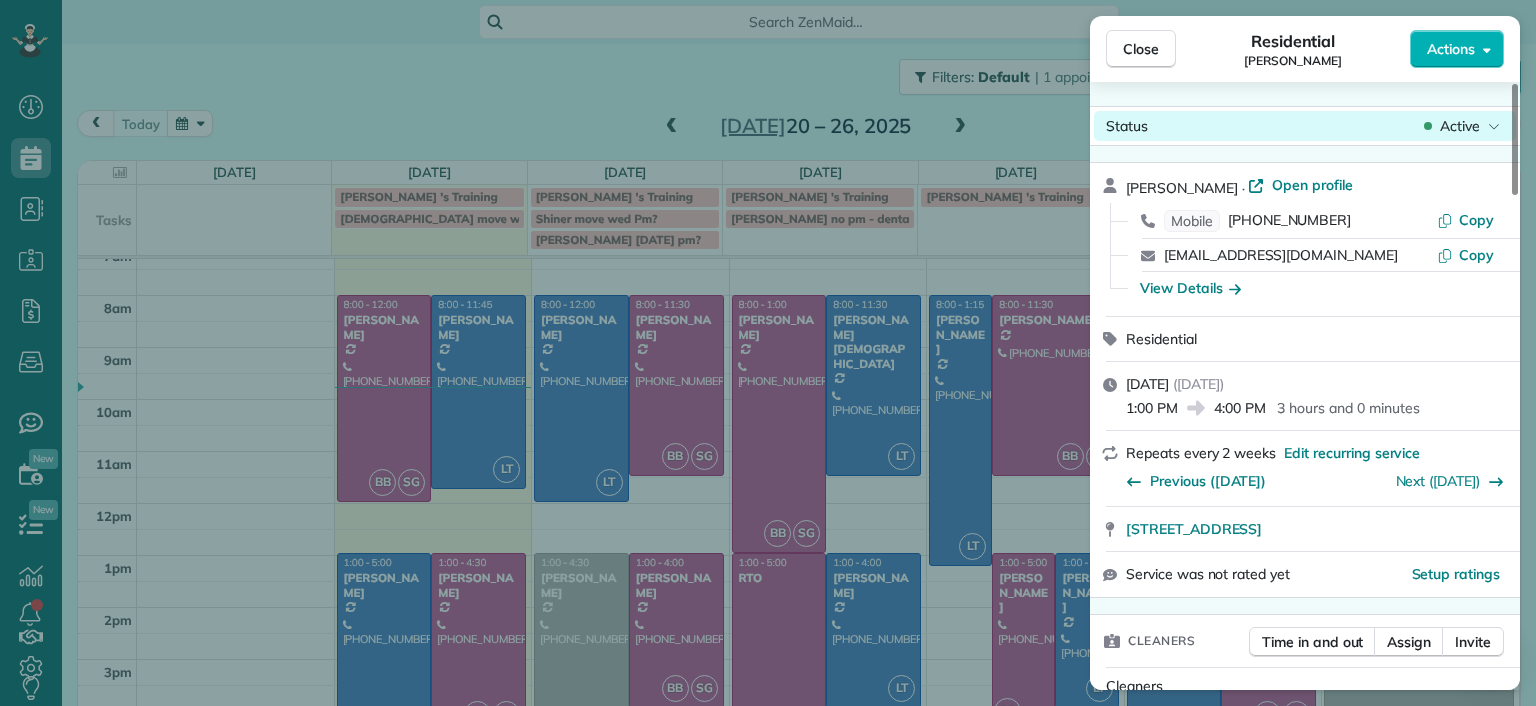 click on "Active" at bounding box center [1460, 126] 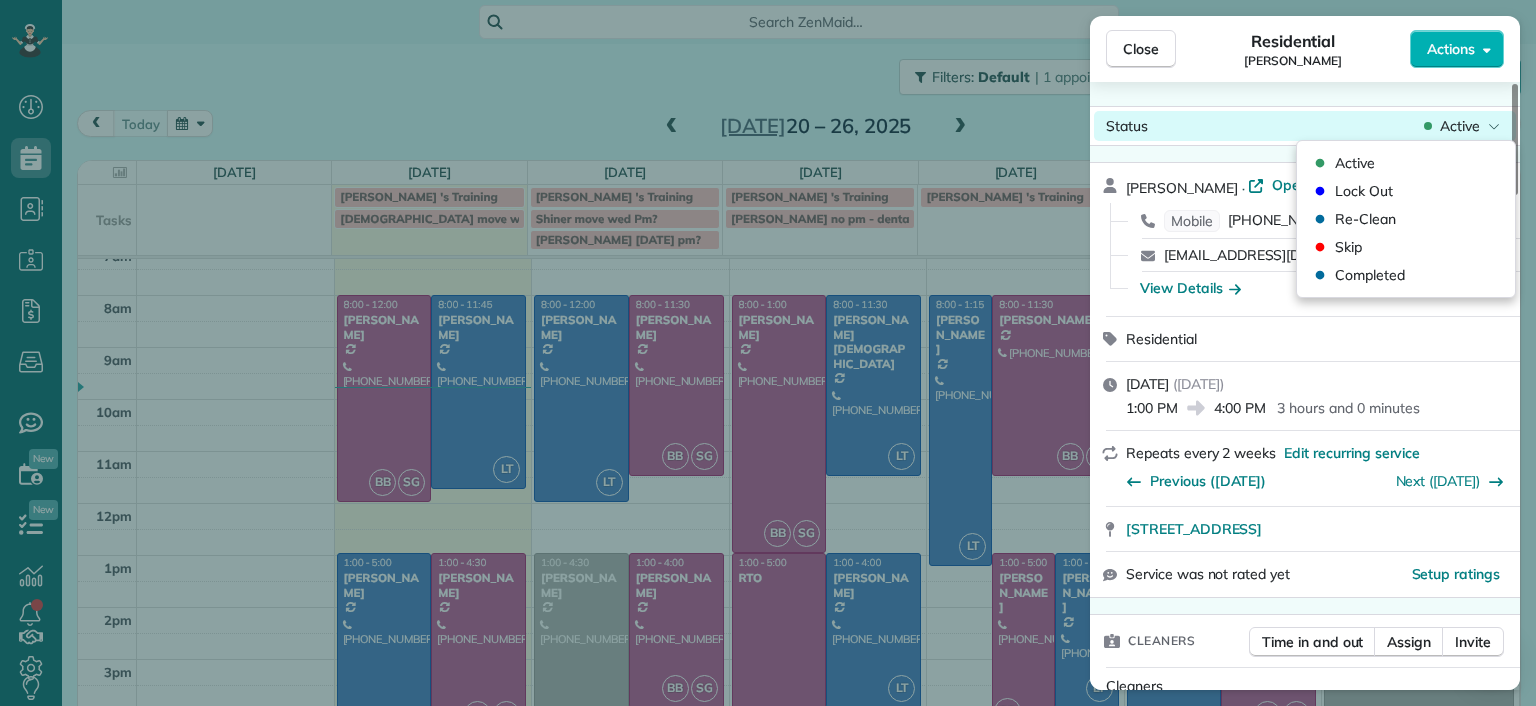 click on "Active" at bounding box center (1460, 126) 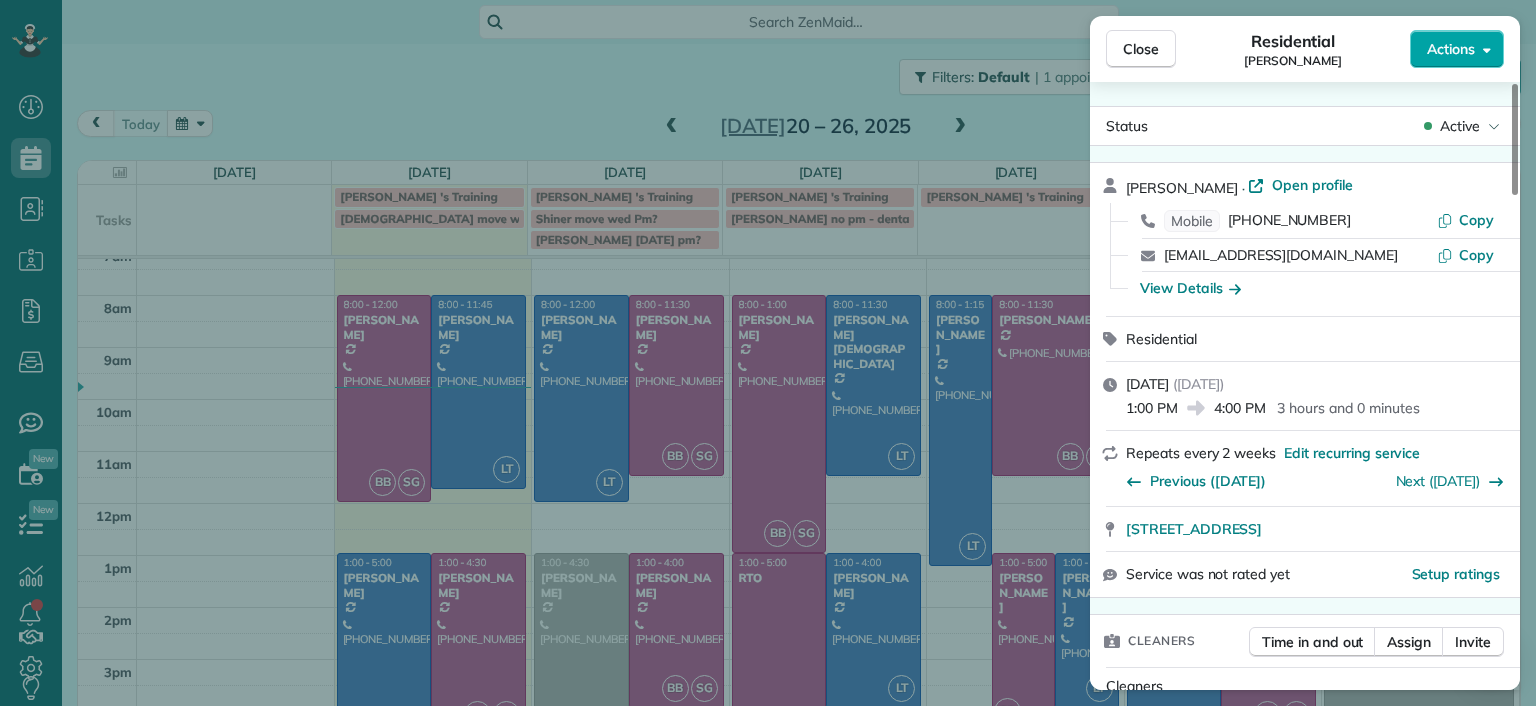 drag, startPoint x: 1469, startPoint y: 28, endPoint x: 1488, endPoint y: 42, distance: 23.600847 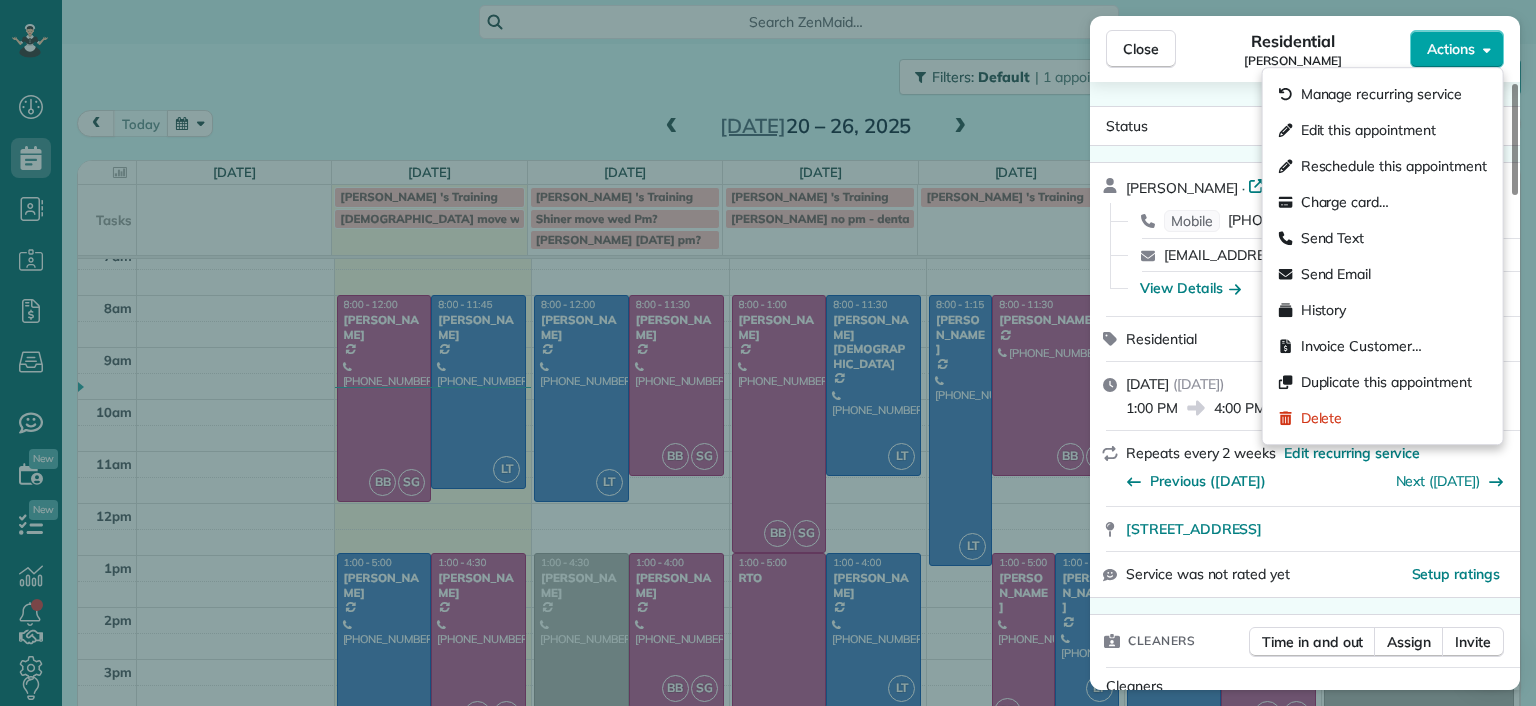 click on "Actions" at bounding box center (1457, 49) 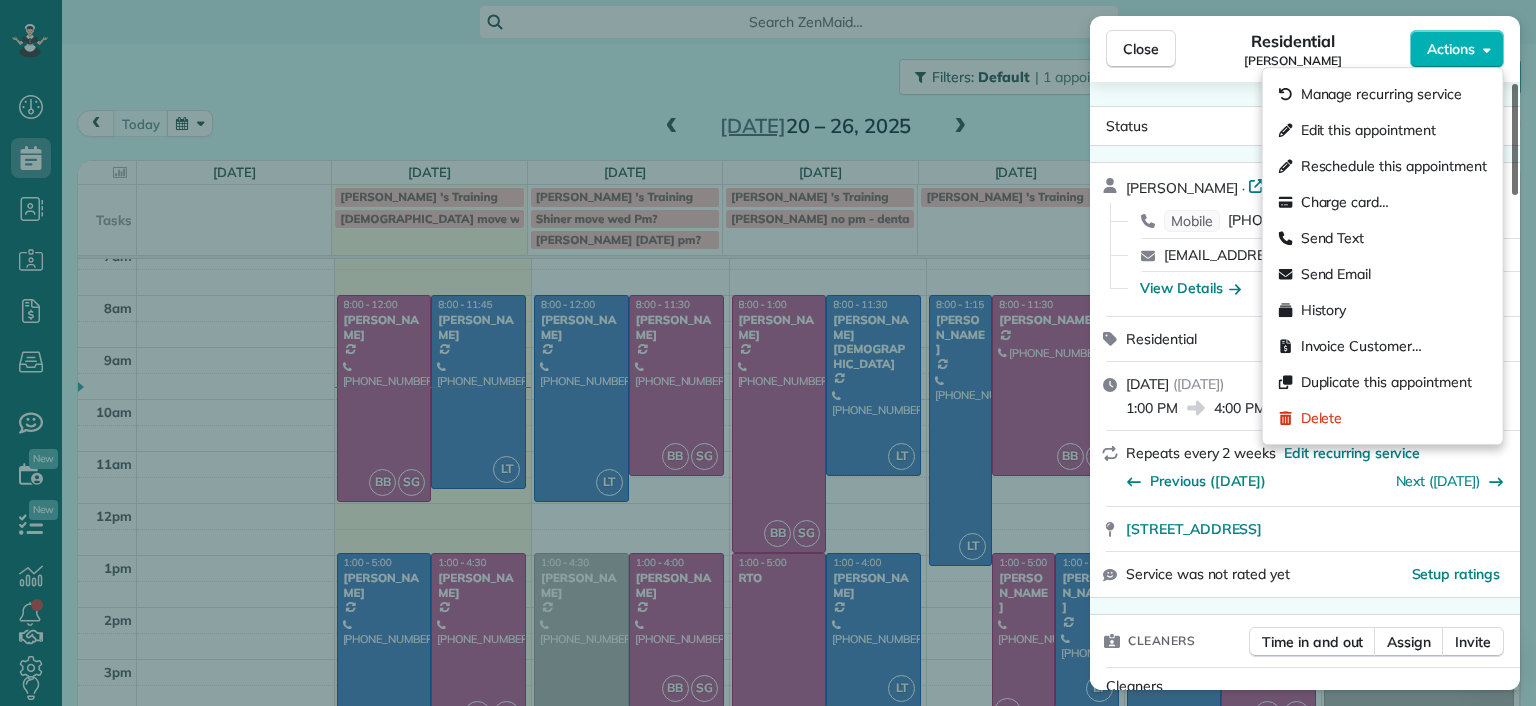 drag, startPoint x: 1386, startPoint y: 92, endPoint x: 1513, endPoint y: 144, distance: 137.23338 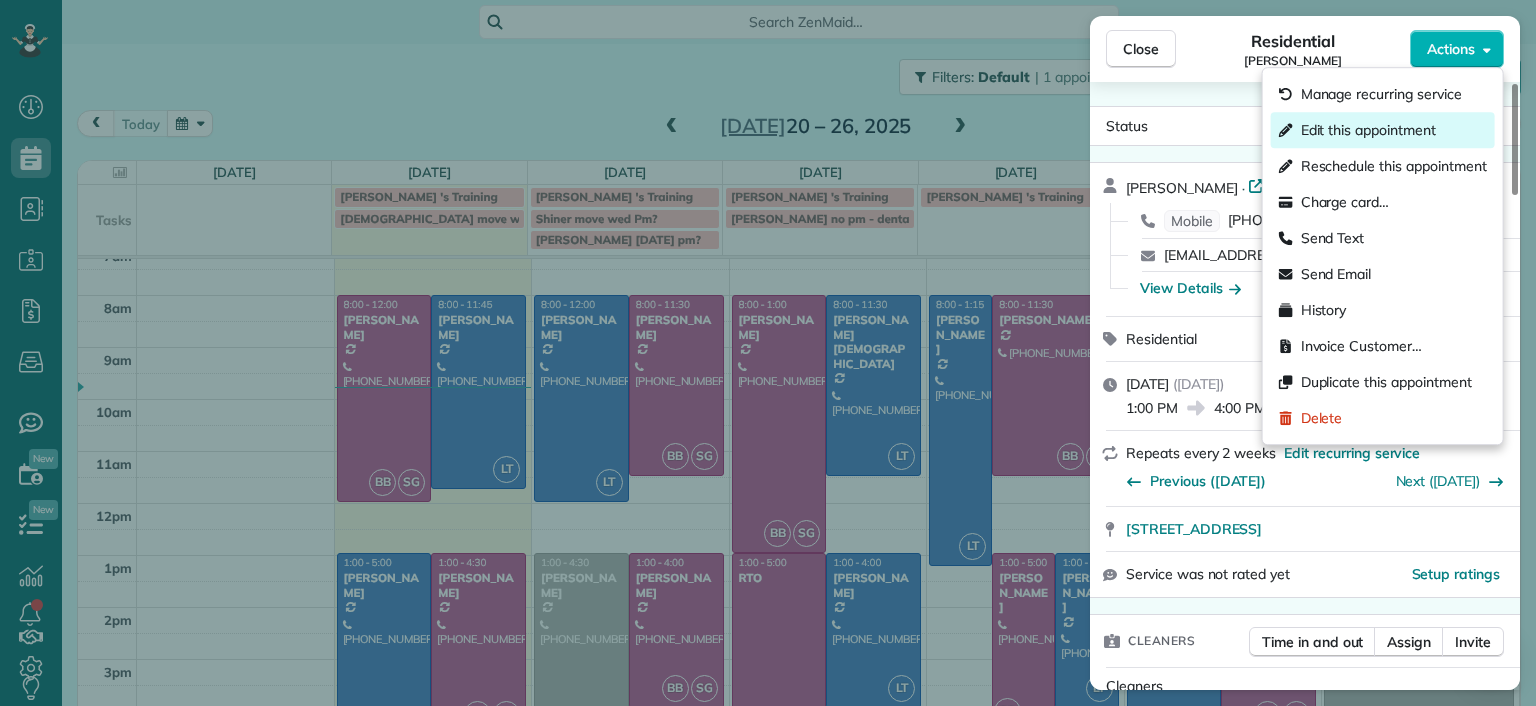 click on "Edit this appointment" at bounding box center (1383, 130) 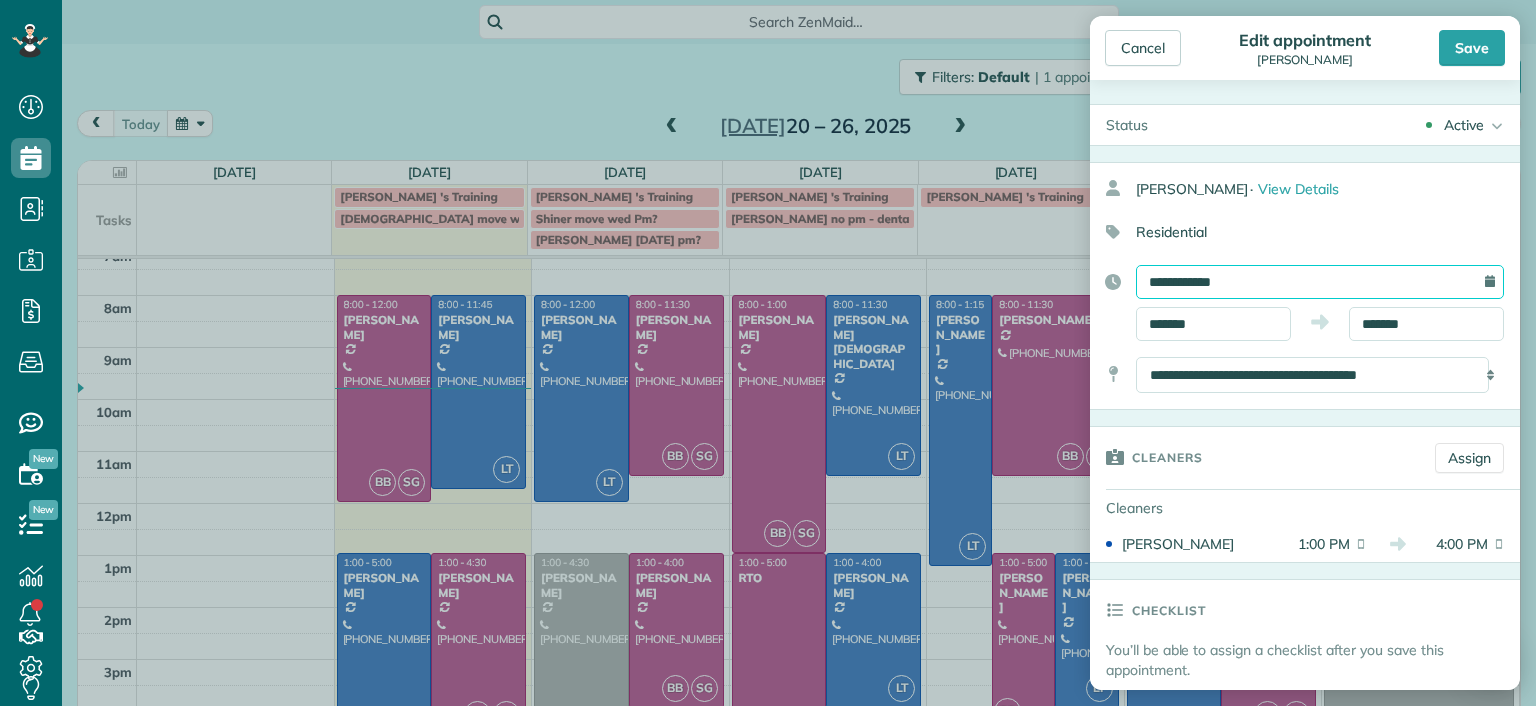 click on "**********" at bounding box center [1320, 282] 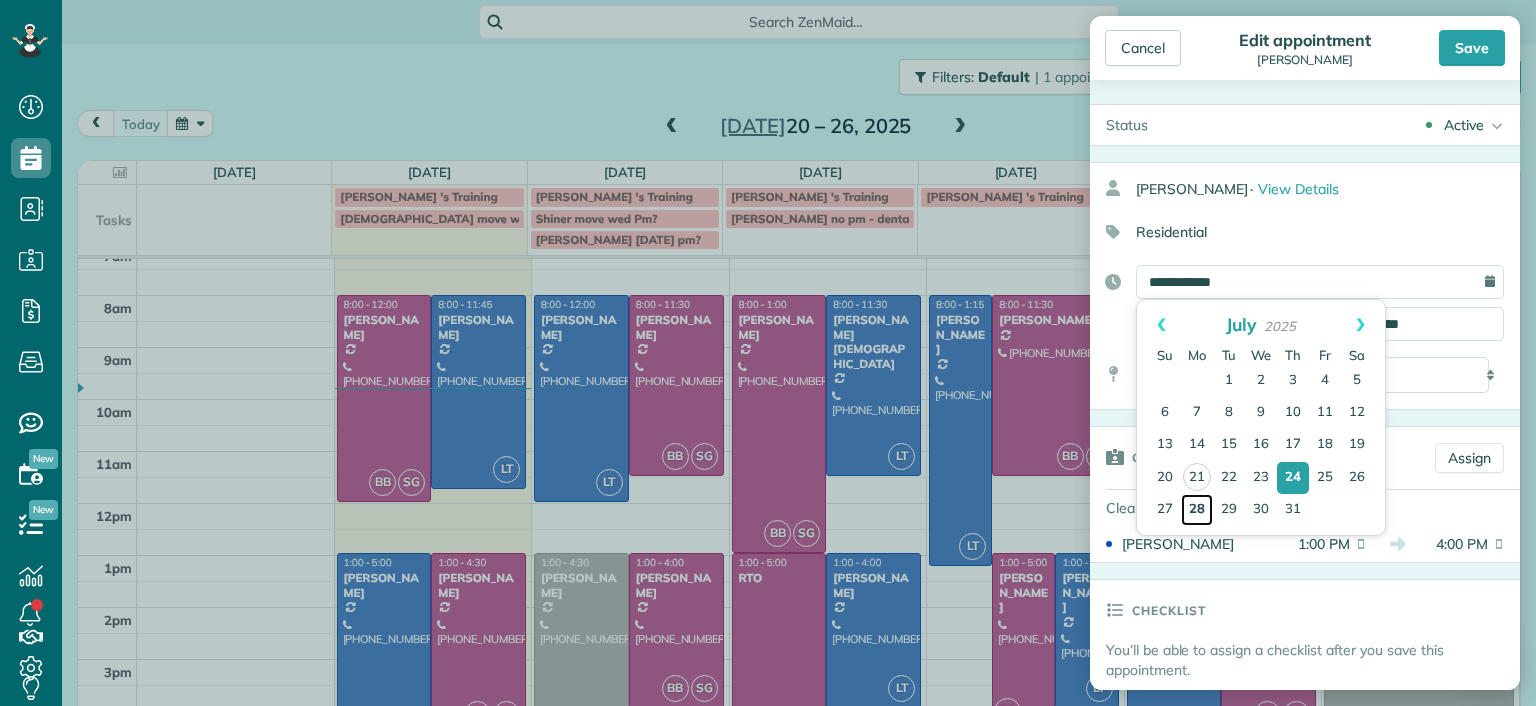 click on "28" at bounding box center (1197, 510) 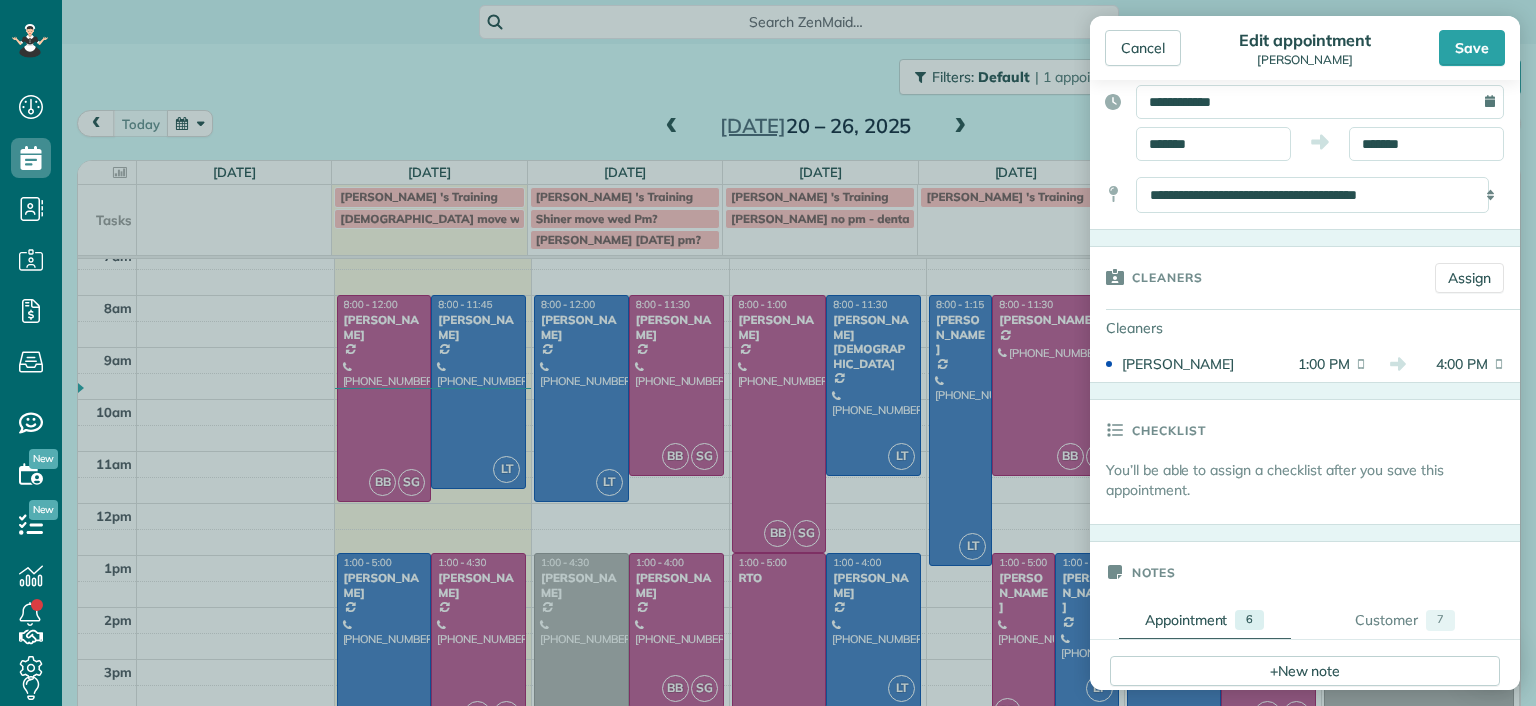scroll, scrollTop: 400, scrollLeft: 0, axis: vertical 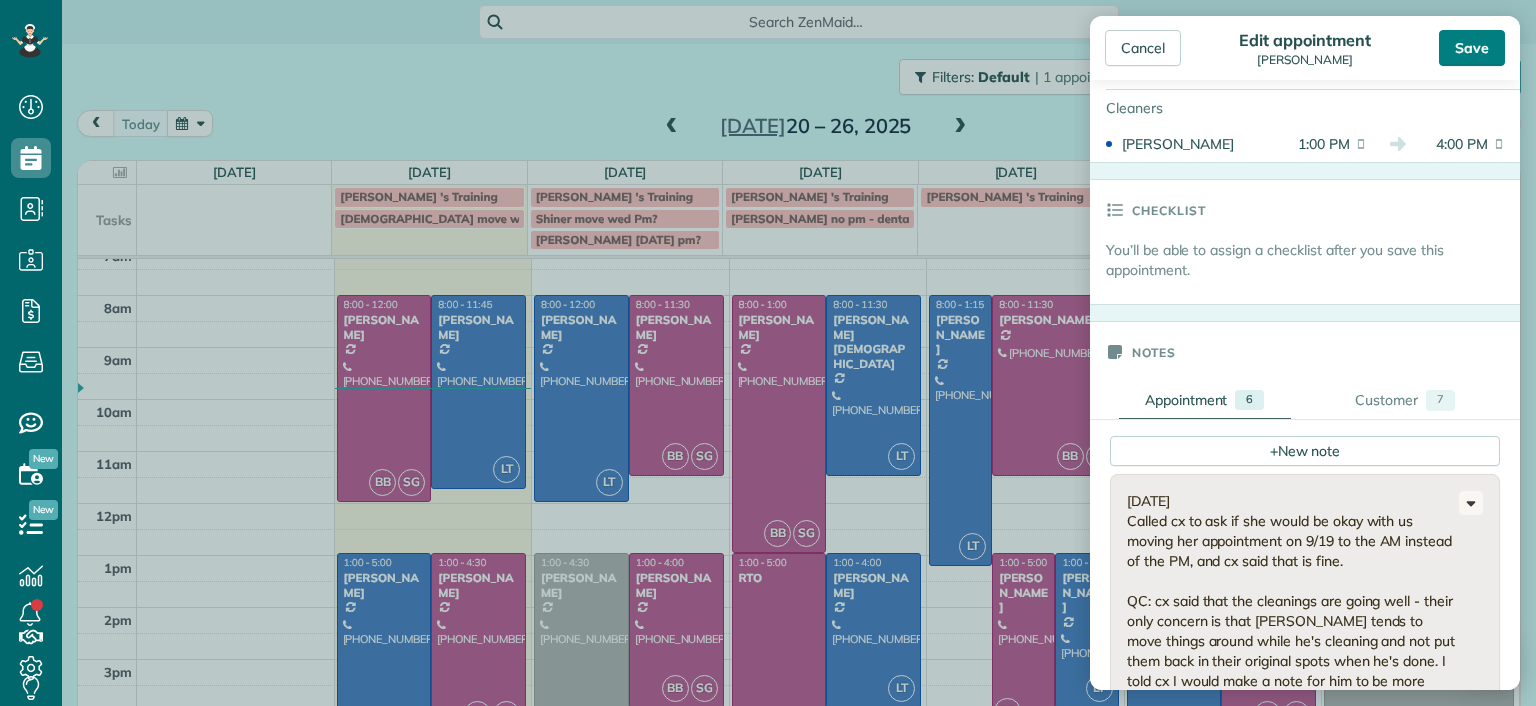 click on "Save" at bounding box center (1472, 48) 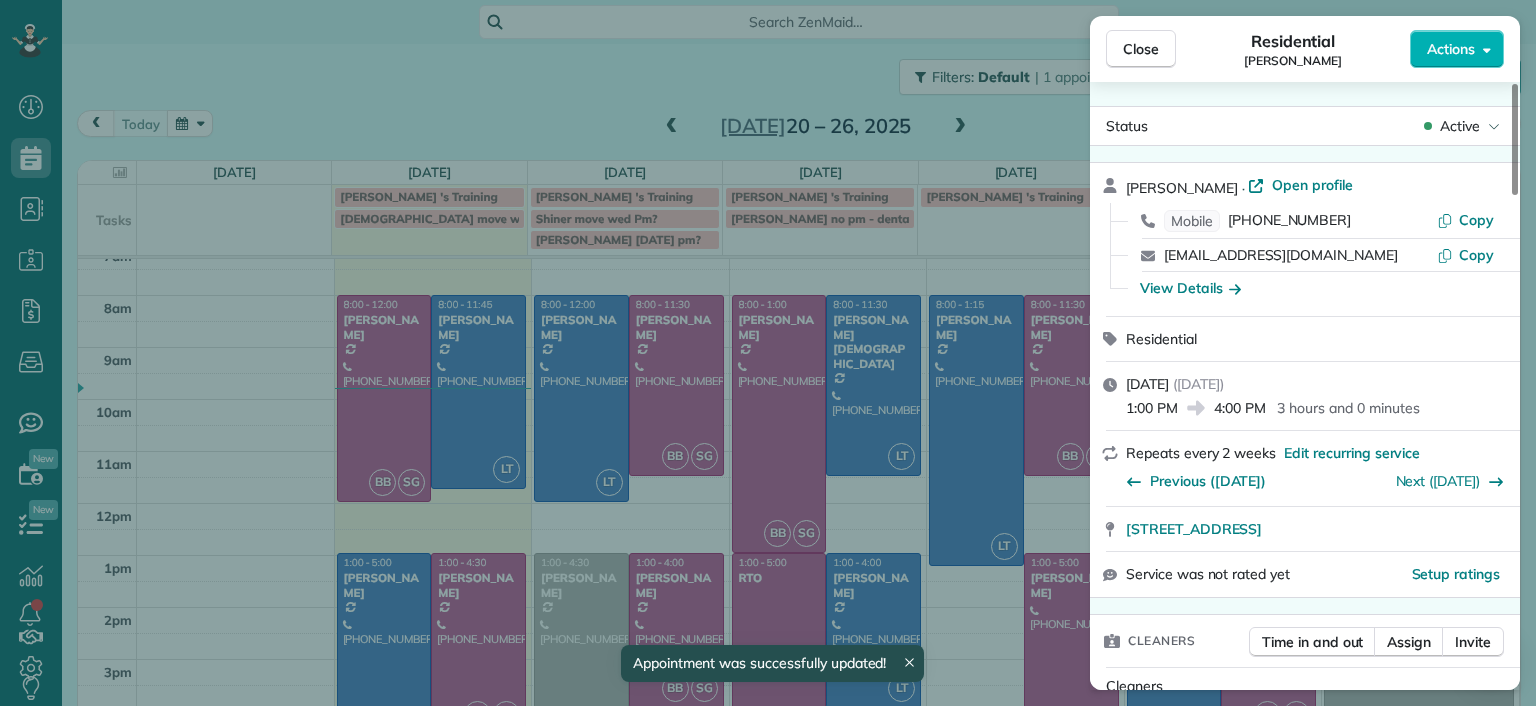 click on "Close Residential Hilary Begleiter Actions Status Active Hilary Begleiter · Open profile Mobile (515) 770-5846 Copy hilz621@gmail.com Copy View Details Residential Thursday, July 24, 2025 ( in 3 days ) 1:00 PM 4:00 PM 3 hours and 0 minutes Repeats every 2 weeks Edit recurring service Previous (Jul 10) Next (Aug 07) 5910 Gate House Drive Glen Allen VA 23059 Service was not rated yet Setup ratings Cleaners Time in and out Assign Invite Cleaners Laura   Thaller 1:00 PM 4:00 PM Checklist Try Now Keep this appointment up to your standards. Stay on top of every detail, keep your cleaners organised, and your client happy. Assign a checklist Watch a 5 min demo Billing Billing actions Price $153.00 Overcharge $0.00 Discount $0.00 Coupon discount - Primary tax - Secondary tax - Total appointment price $153.00 Tips collected New feature! $0.00 Unpaid Mark as paid Total including tip $153.00 Get paid online in no-time! Send an invoice and reward your cleaners with tips Charge customer credit card Man Hours 3.0 Man hours" at bounding box center [768, 353] 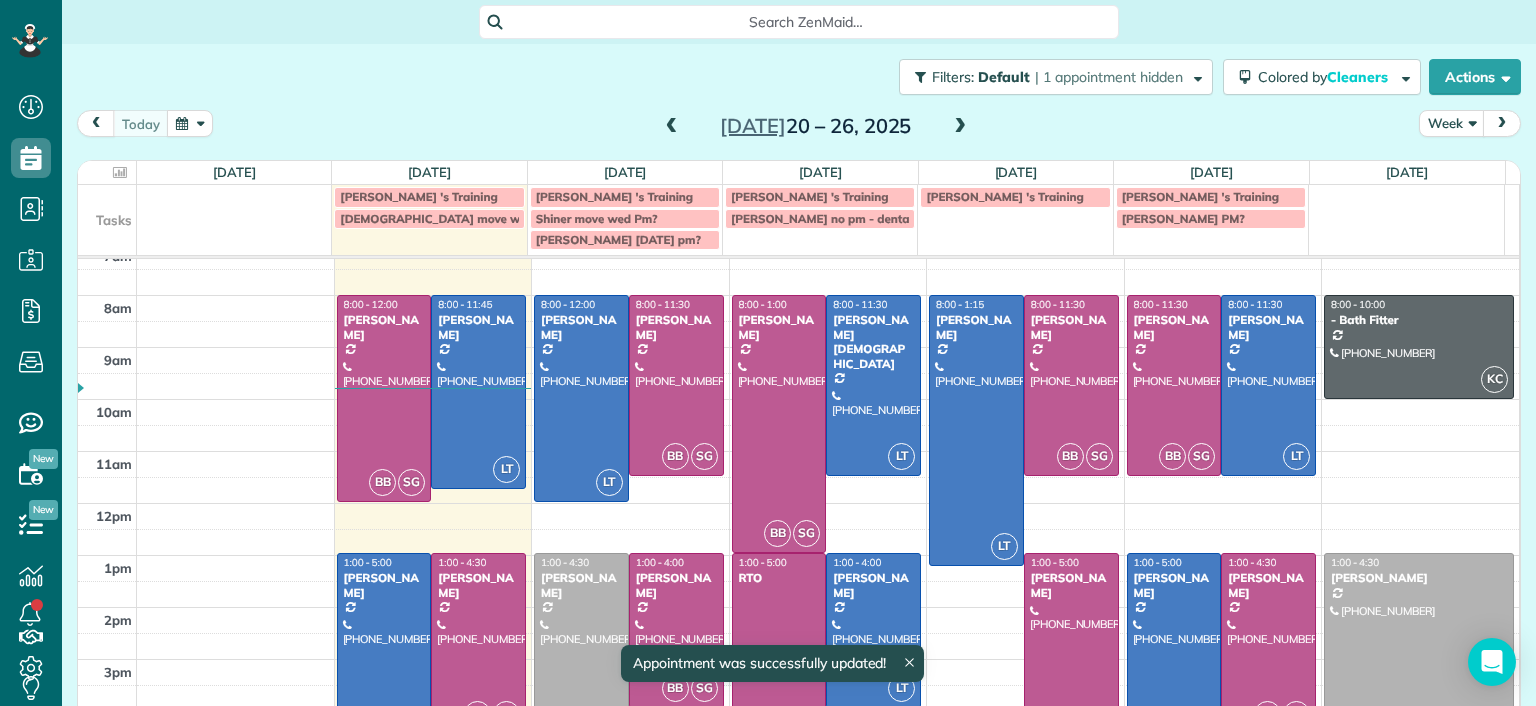 click at bounding box center (960, 127) 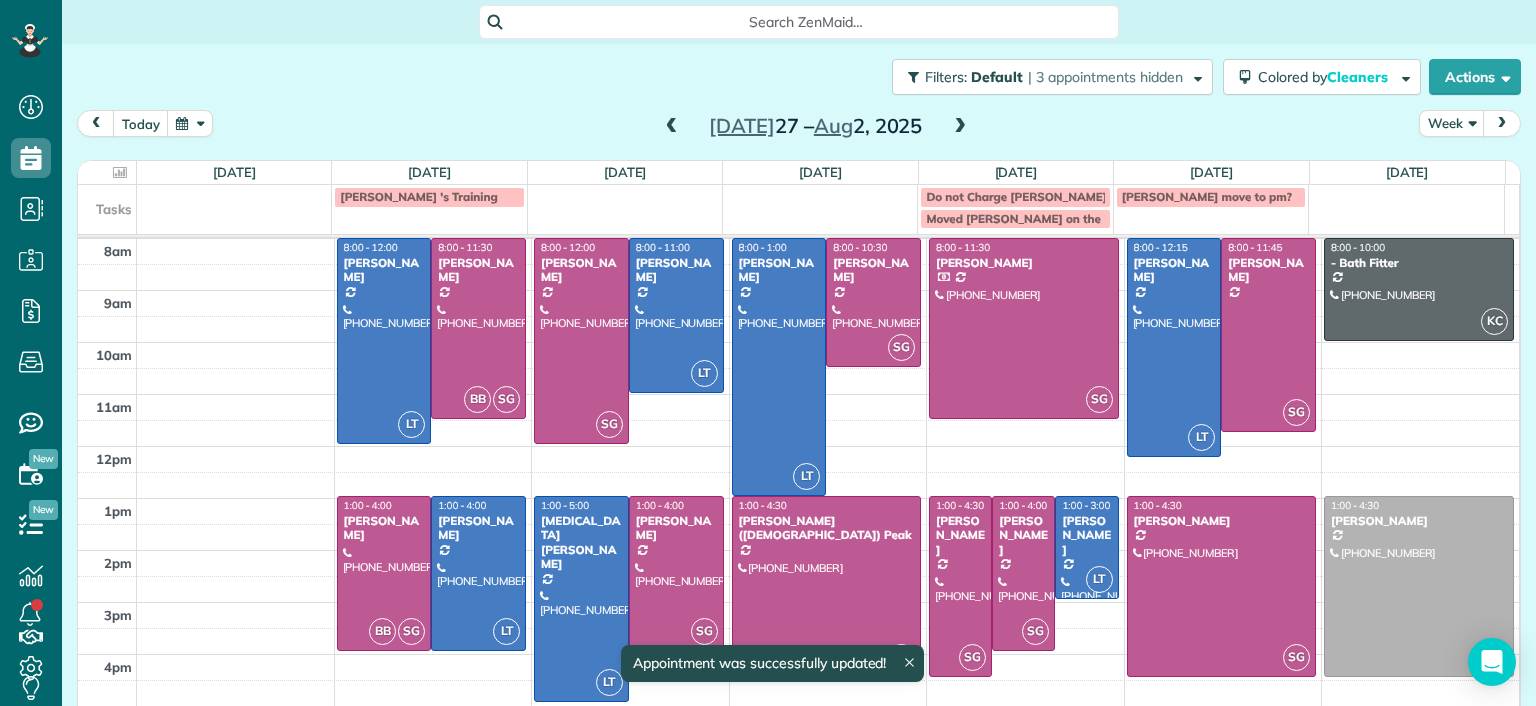 scroll, scrollTop: 93, scrollLeft: 0, axis: vertical 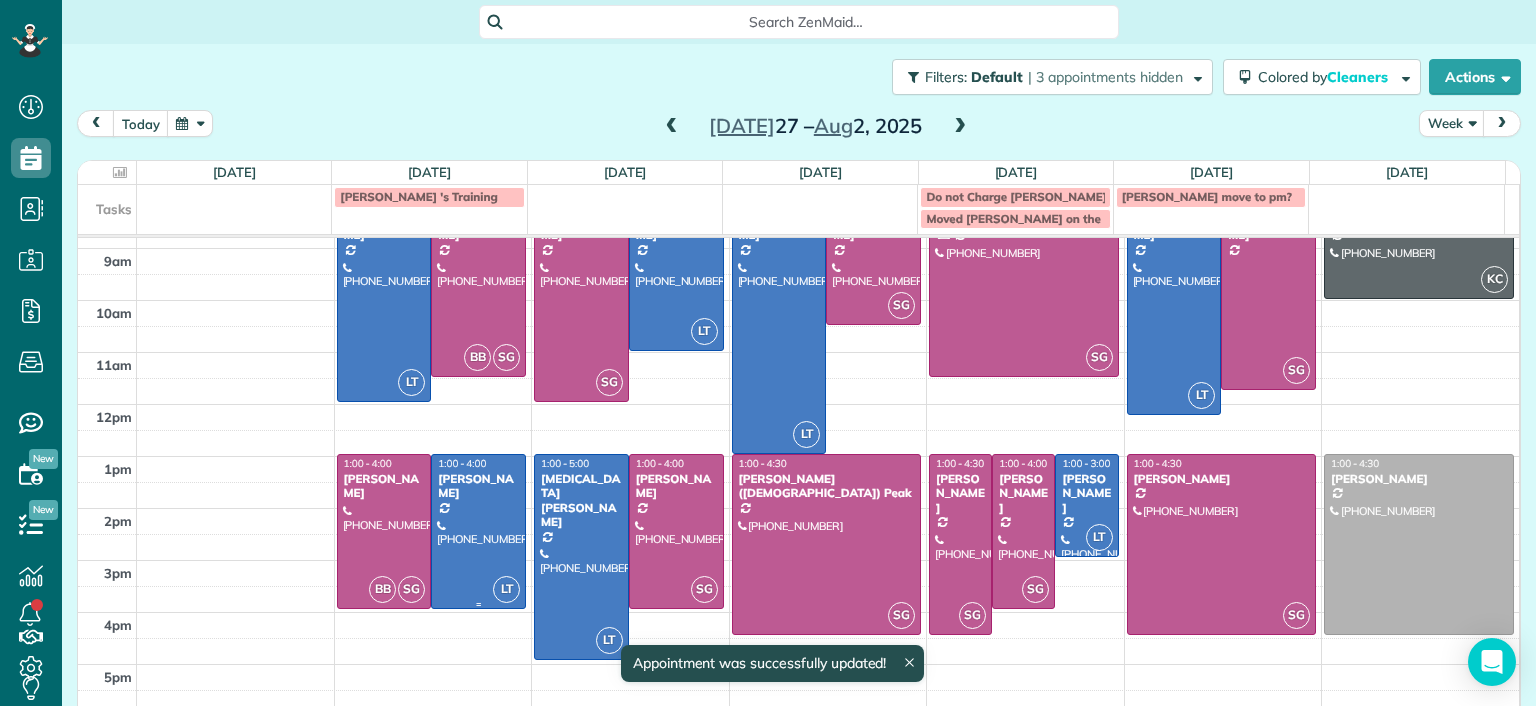click at bounding box center [478, 531] 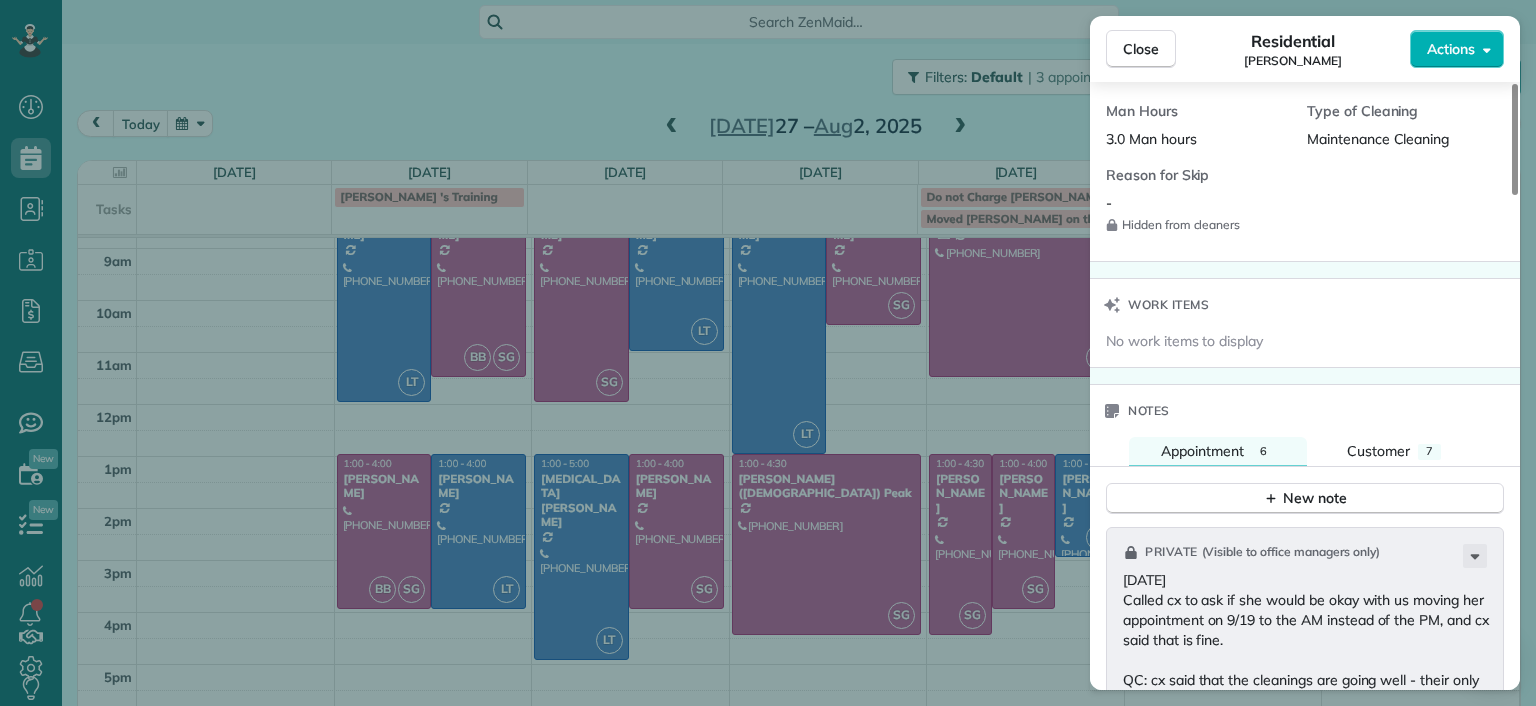 scroll, scrollTop: 1500, scrollLeft: 0, axis: vertical 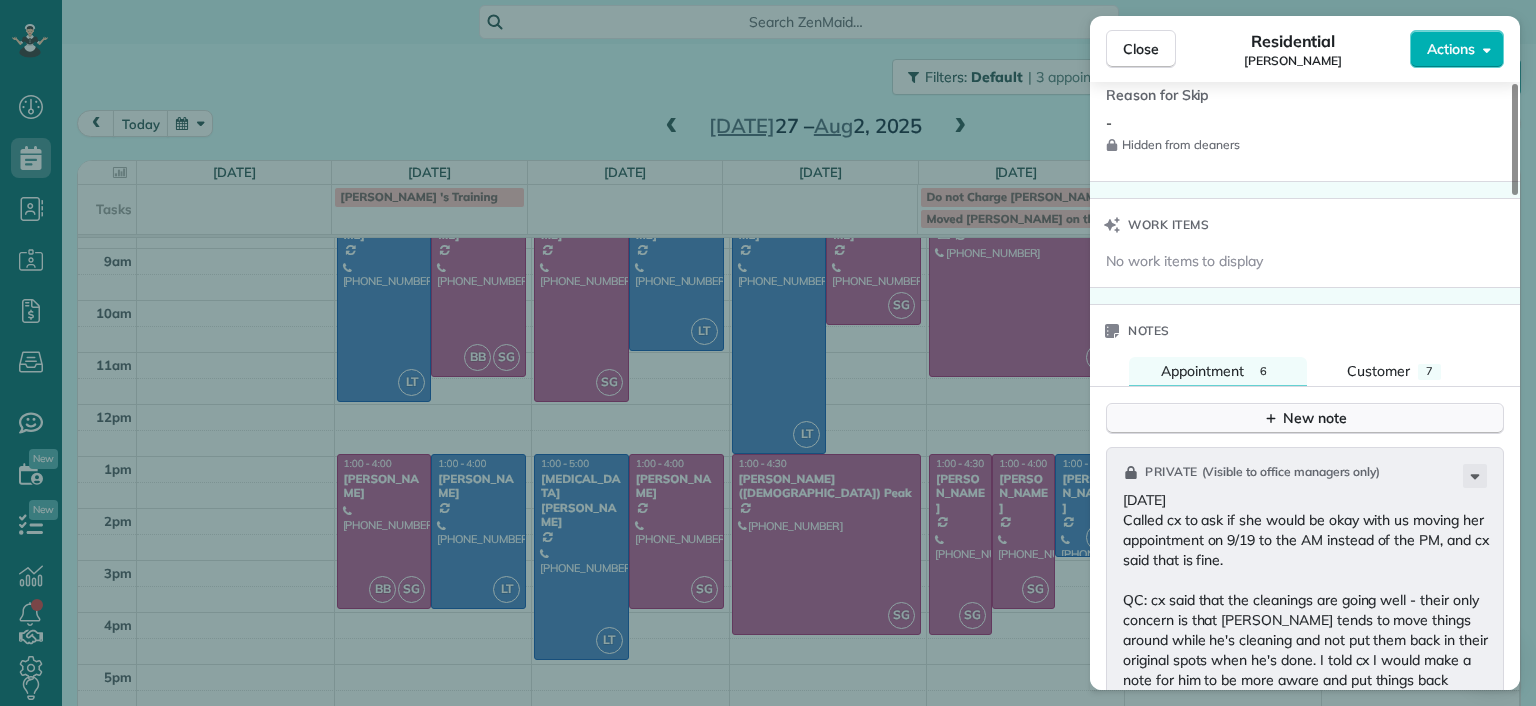 click on "New note" at bounding box center (1305, 418) 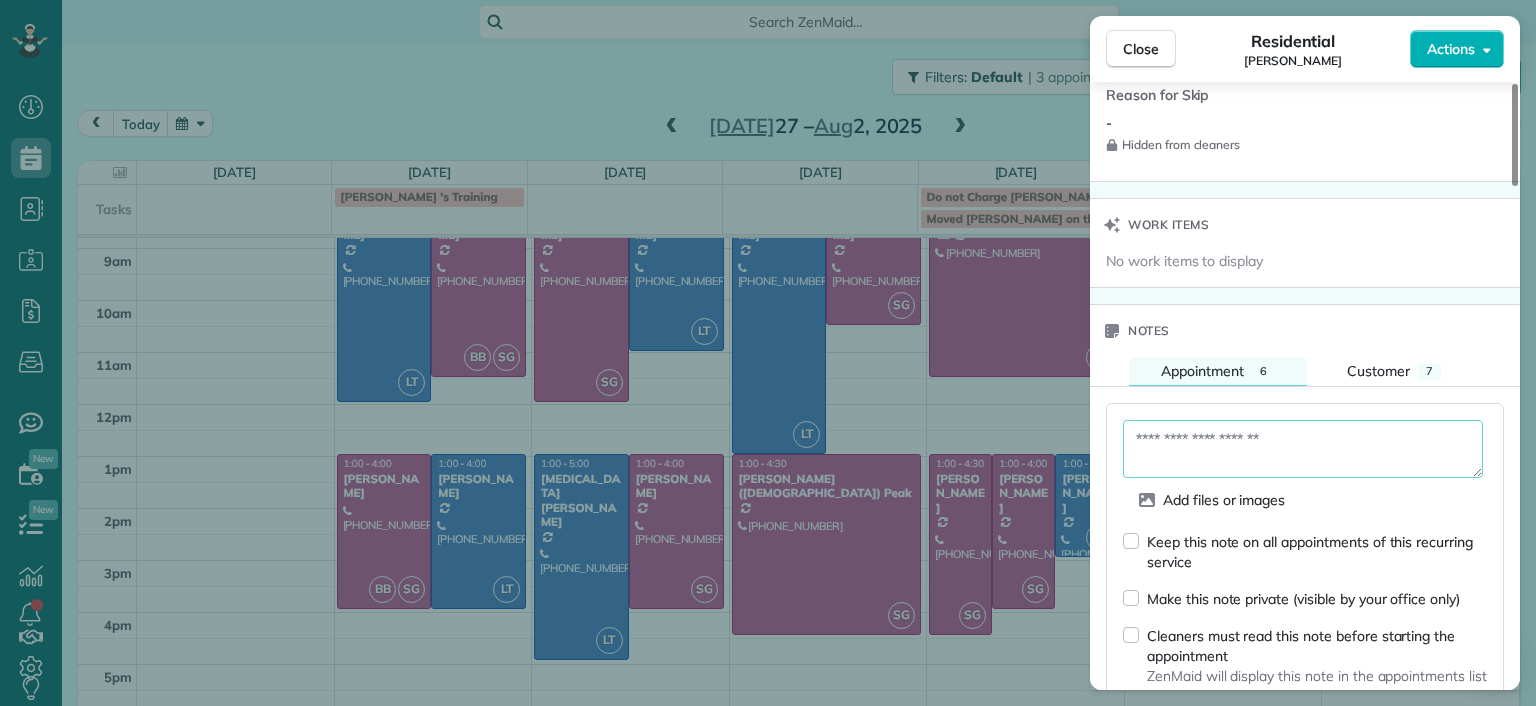 click at bounding box center (1303, 449) 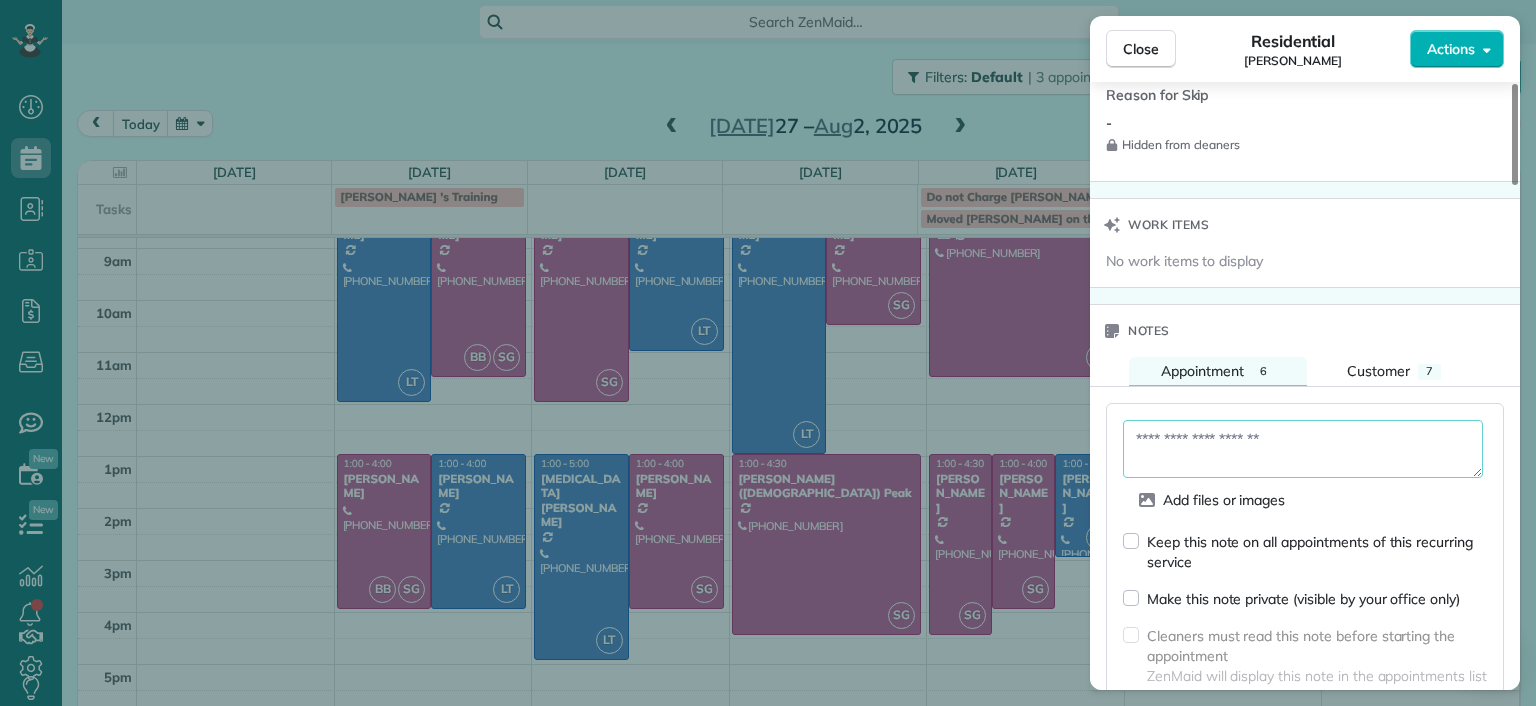 click at bounding box center (1303, 449) 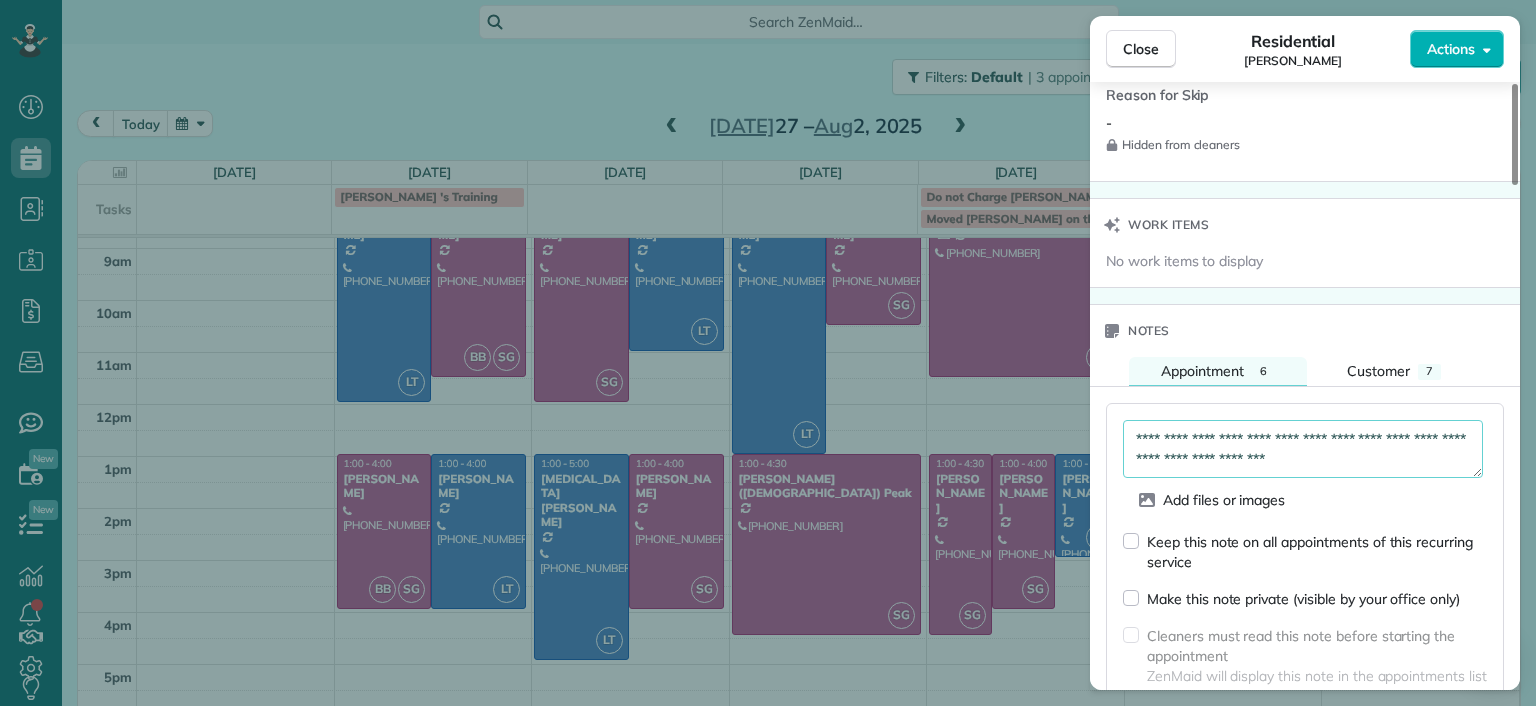 click on "**********" at bounding box center (1303, 449) 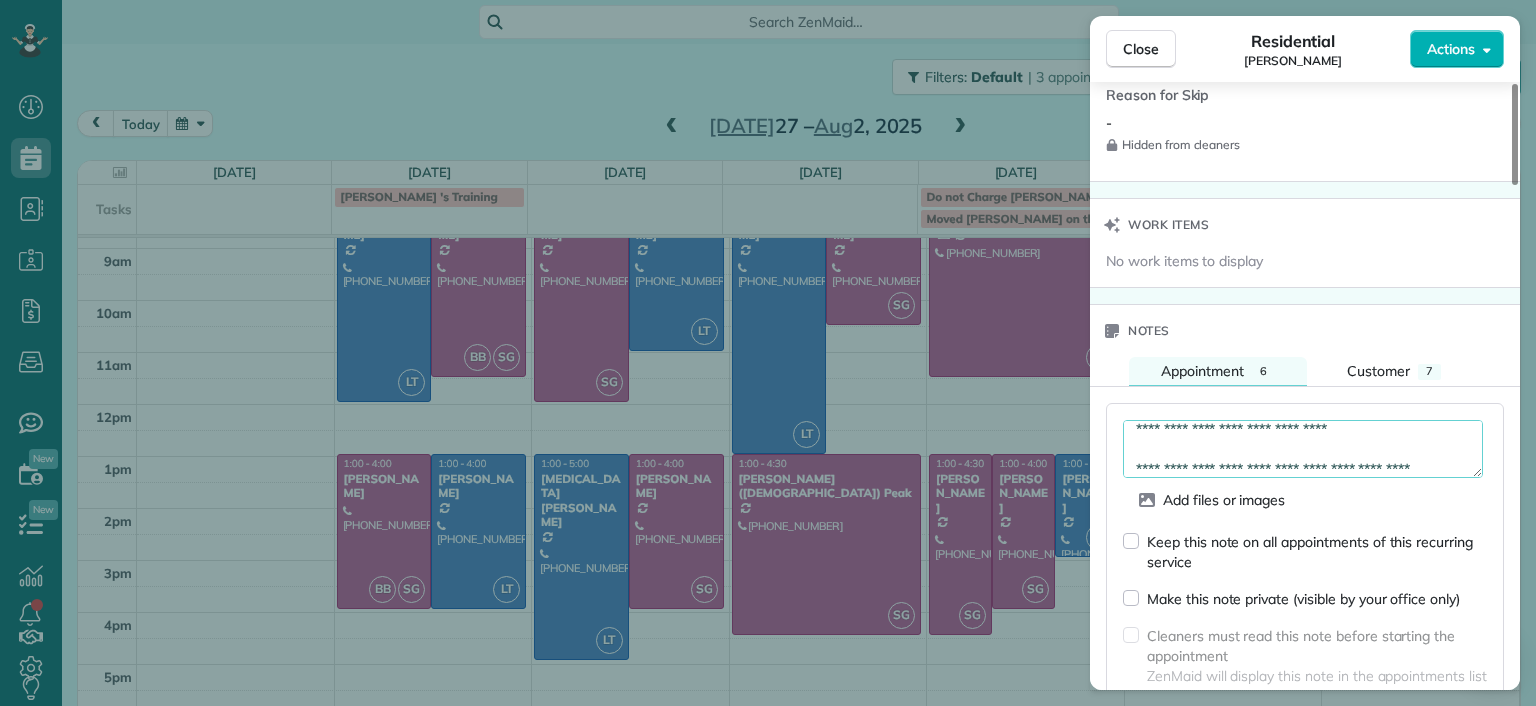 scroll, scrollTop: 50, scrollLeft: 0, axis: vertical 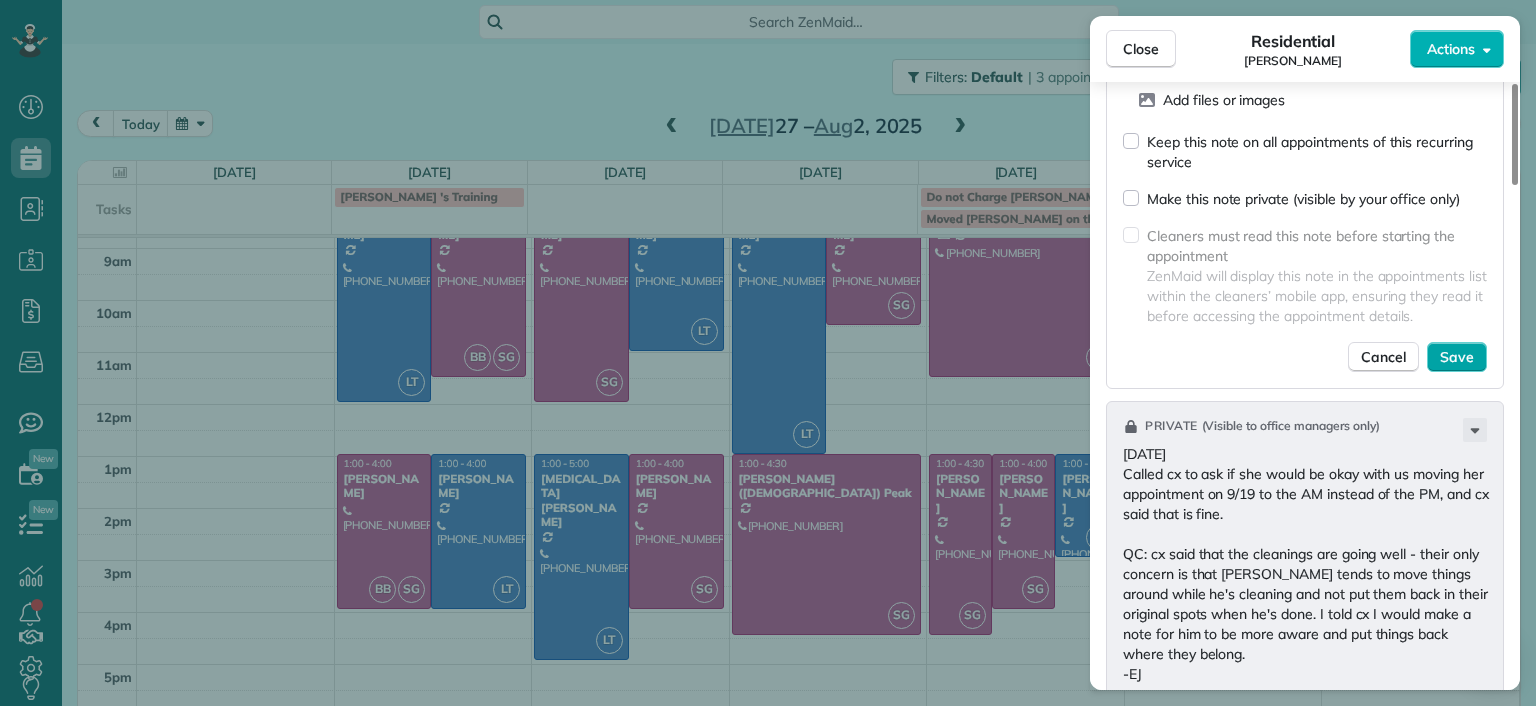 type on "**********" 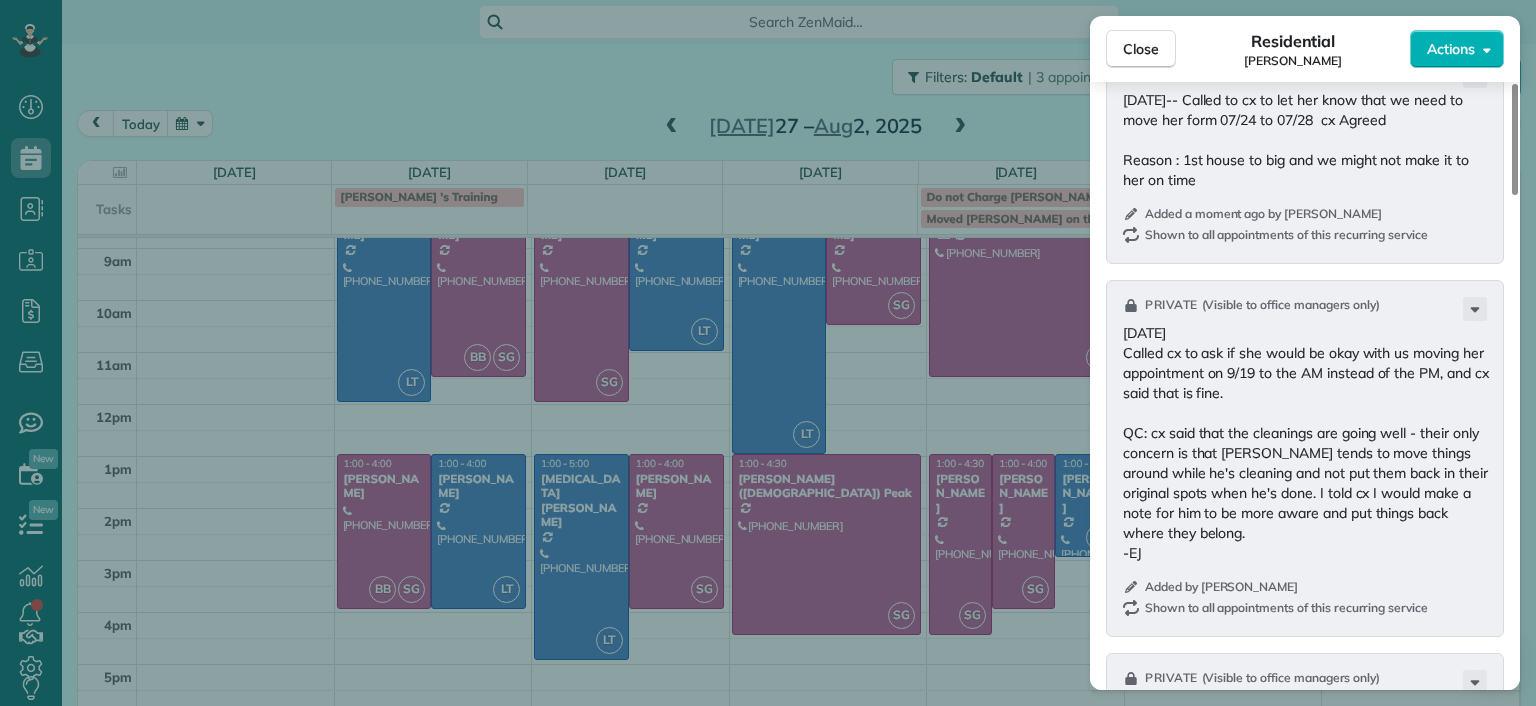 click on "Close Residential Hilary Begleiter Actions Status Active Hilary Begleiter · Open profile Mobile (515) 770-5846 Copy hilz621@gmail.com Copy View Details Residential Monday, July 28, 2025 ( next week ) 1:00 PM 4:00 PM 3 hours and 0 minutes Repeats every 2 weeks Edit recurring service Previous (Jul 10) Next (Aug 07) 5910 Gate House Drive Glen Allen VA 23059 Service was not rated yet Setup ratings Cleaners Time in and out Assign Invite Cleaners Laura   Thaller 1:00 PM 4:00 PM Checklist Try Now Keep this appointment up to your standards. Stay on top of every detail, keep your cleaners organised, and your client happy. Assign a checklist Watch a 5 min demo Billing Billing actions Price $153.00 Overcharge $0.00 Discount $0.00 Coupon discount - Primary tax - Secondary tax - Total appointment price $153.00 Tips collected New feature! $0.00 Unpaid Mark as paid Total including tip $153.00 Get paid online in no-time! Send an invoice and reward your cleaners with tips Charge customer credit card Appointment custom fields" at bounding box center [768, 353] 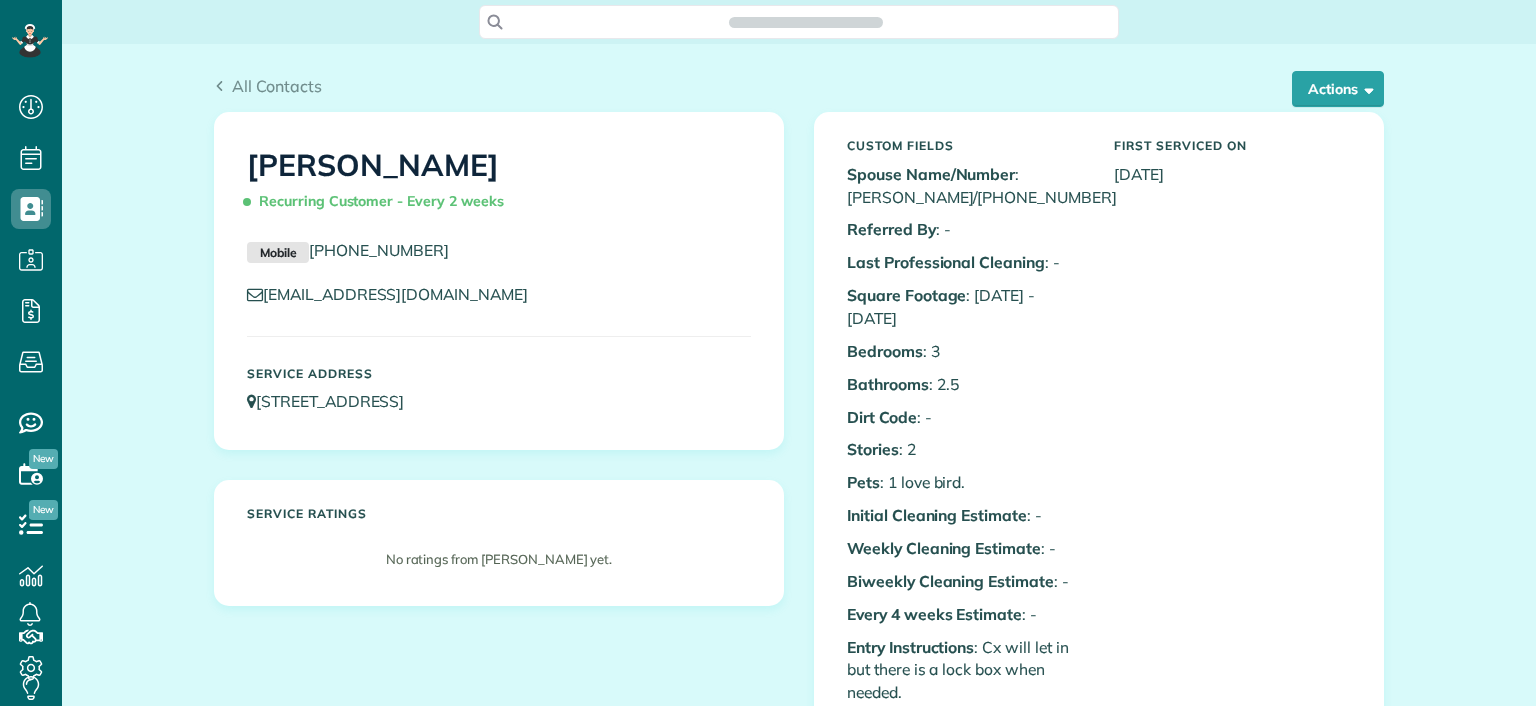 scroll, scrollTop: 0, scrollLeft: 0, axis: both 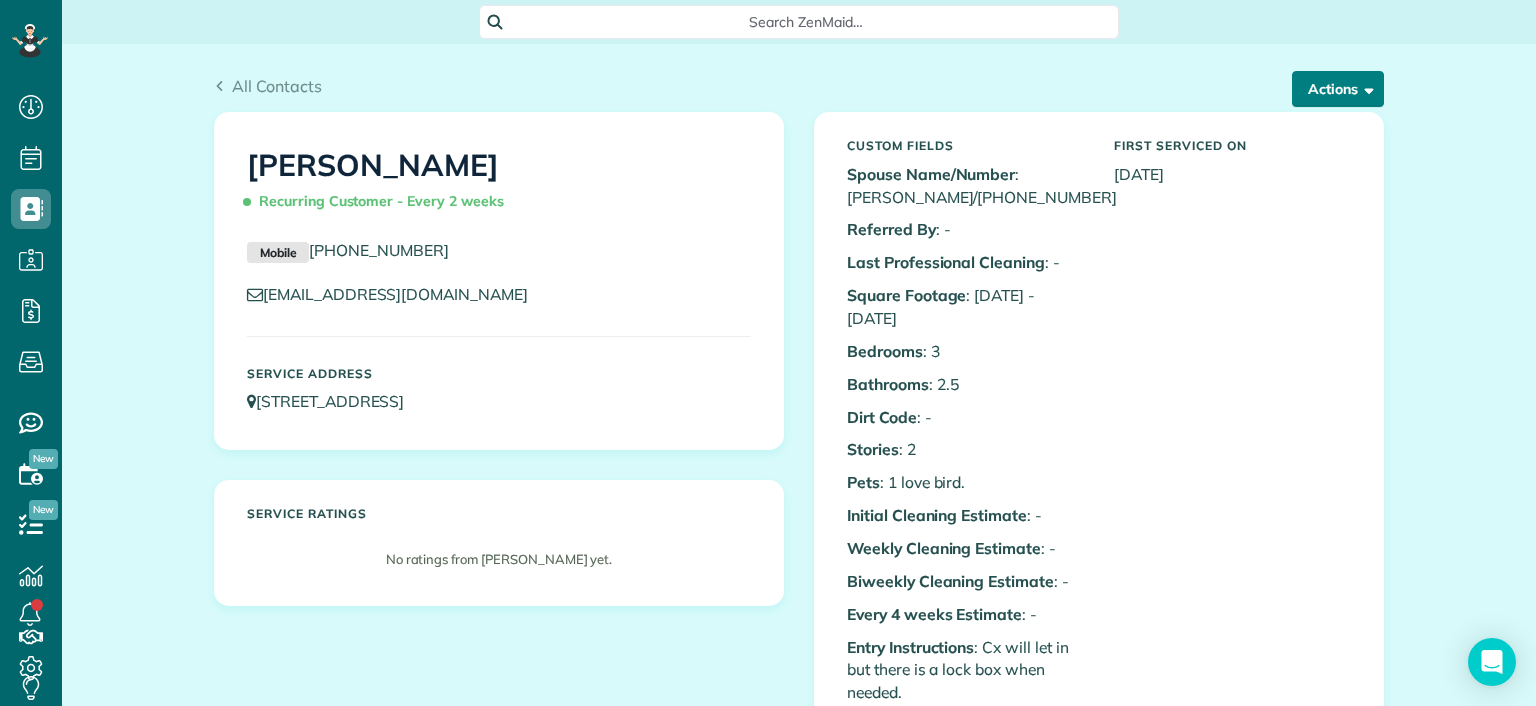 click on "Actions" at bounding box center [1338, 89] 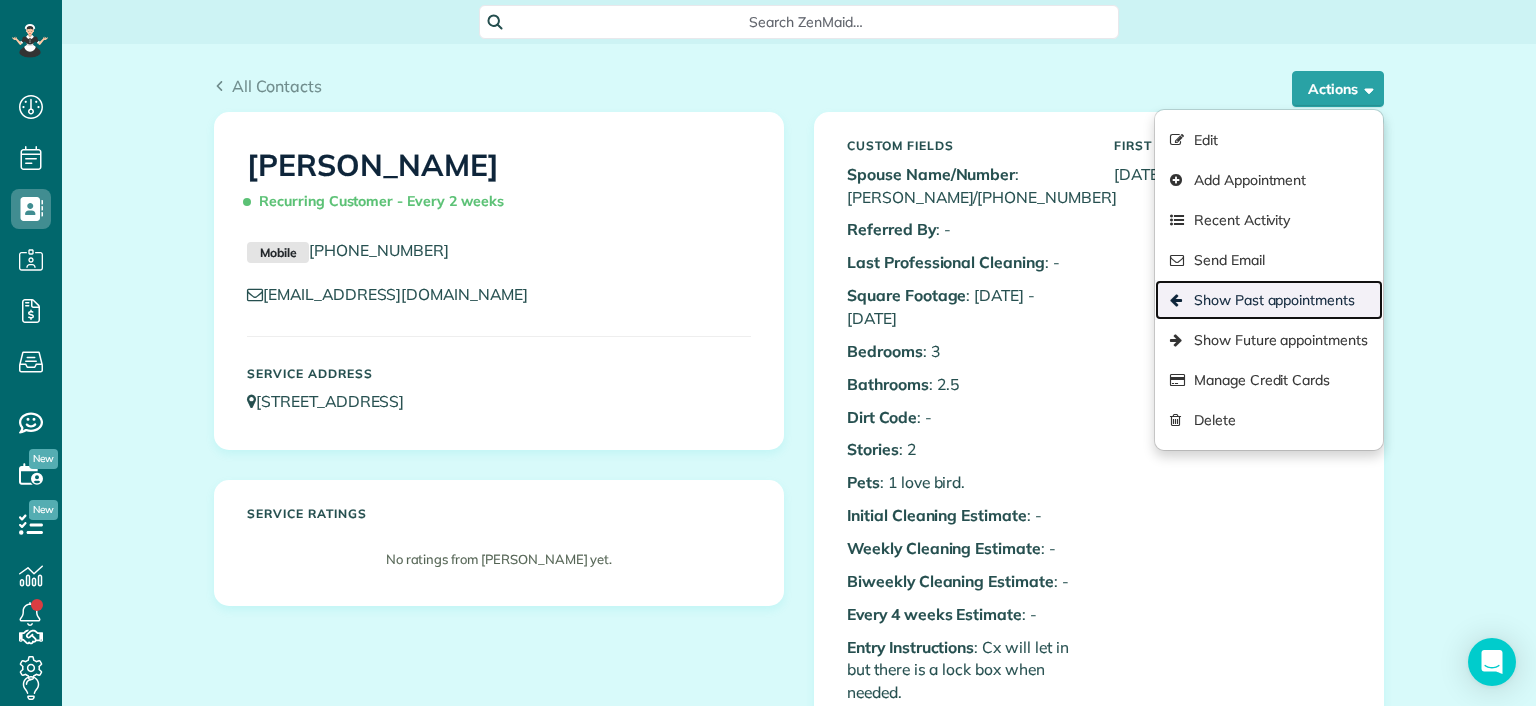 click on "Show Past appointments" at bounding box center (1269, 300) 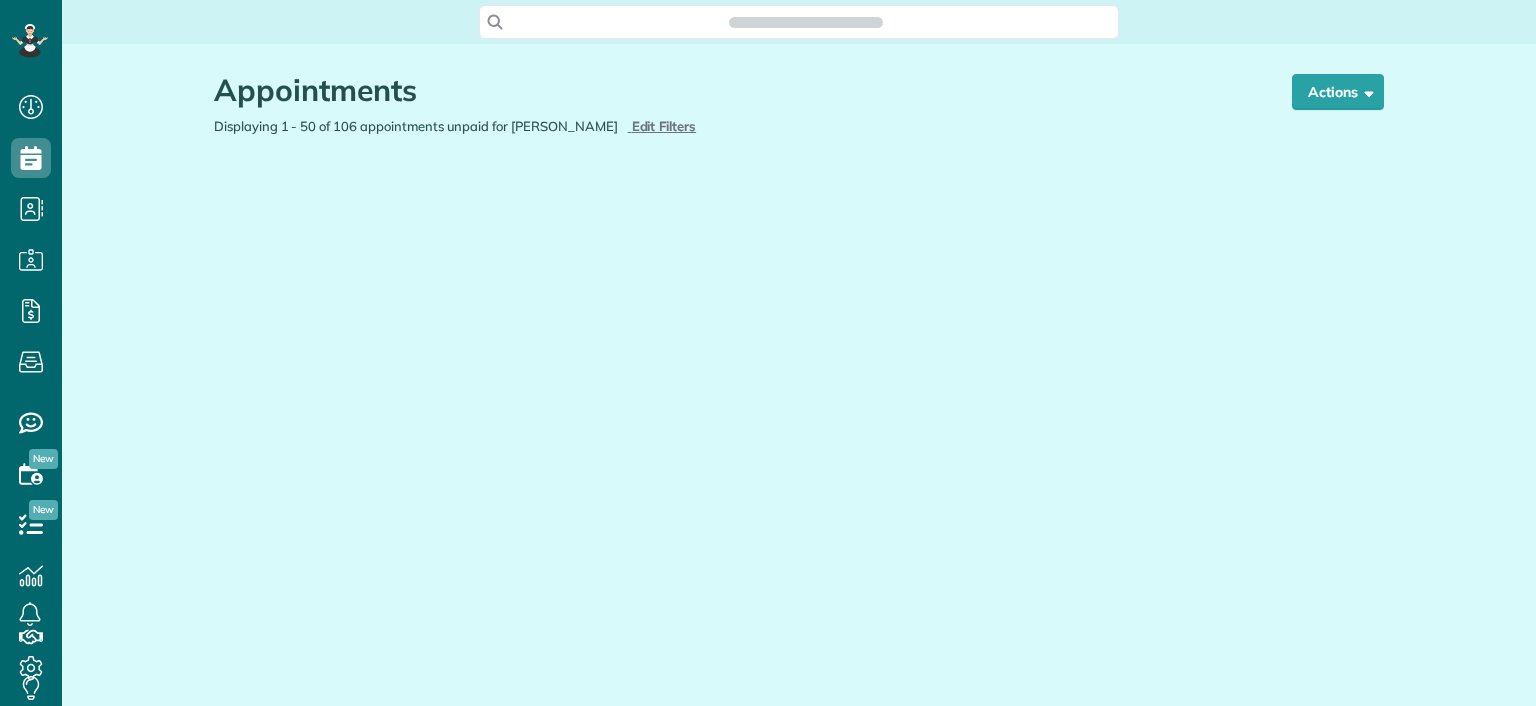 scroll, scrollTop: 0, scrollLeft: 0, axis: both 